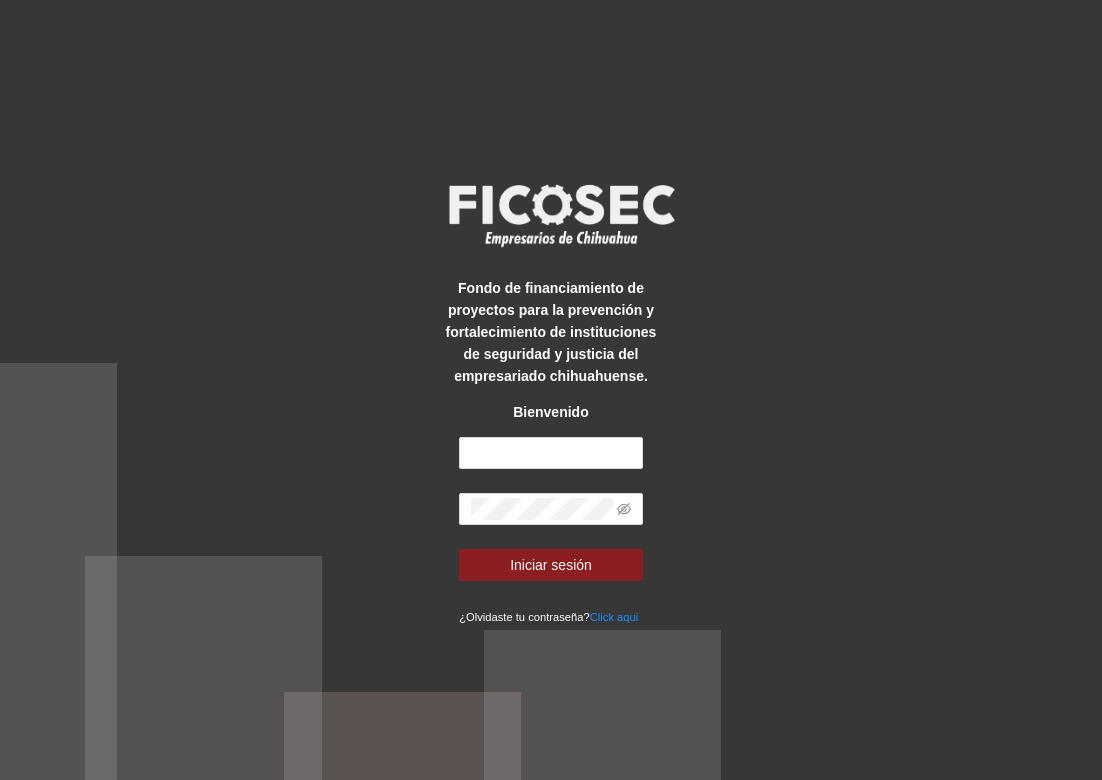 scroll, scrollTop: 0, scrollLeft: 0, axis: both 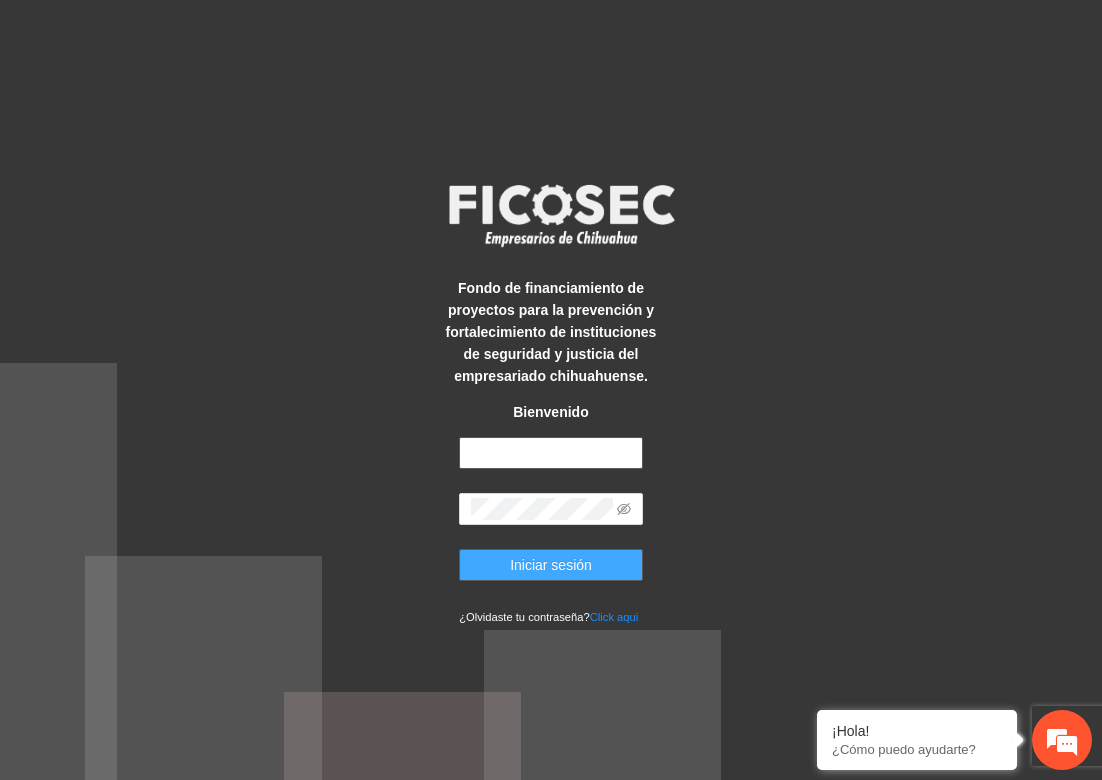 type on "**********" 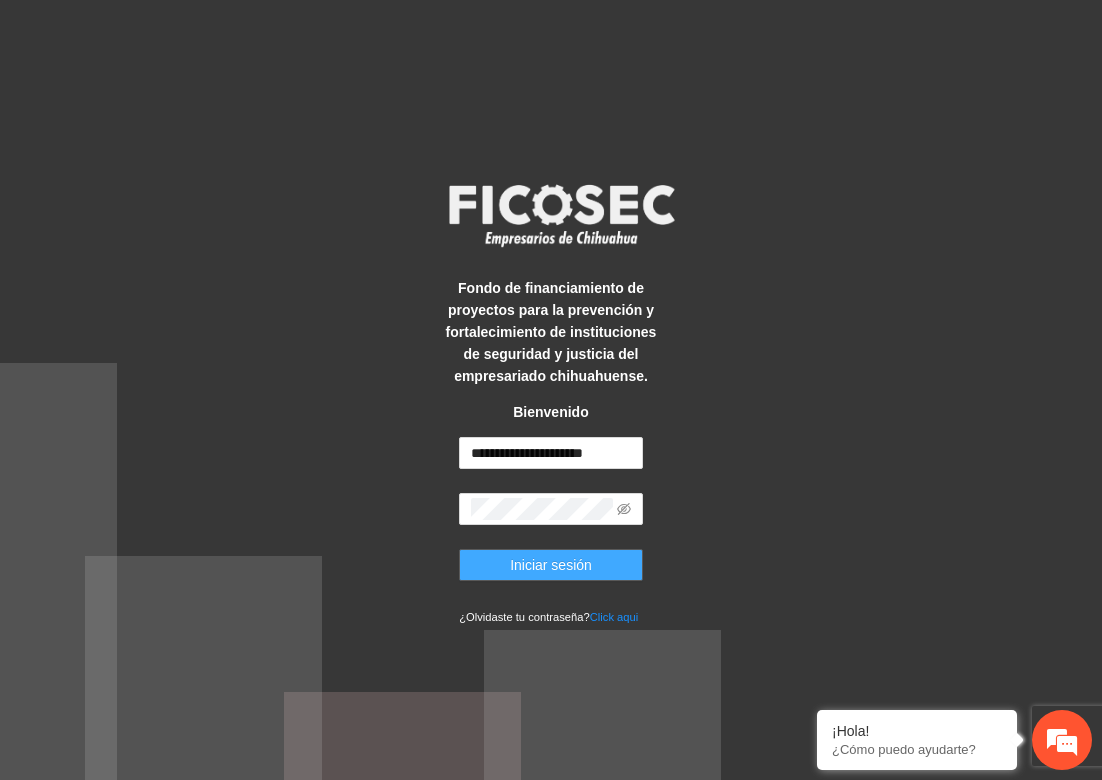 click on "Iniciar sesión" at bounding box center [551, 565] 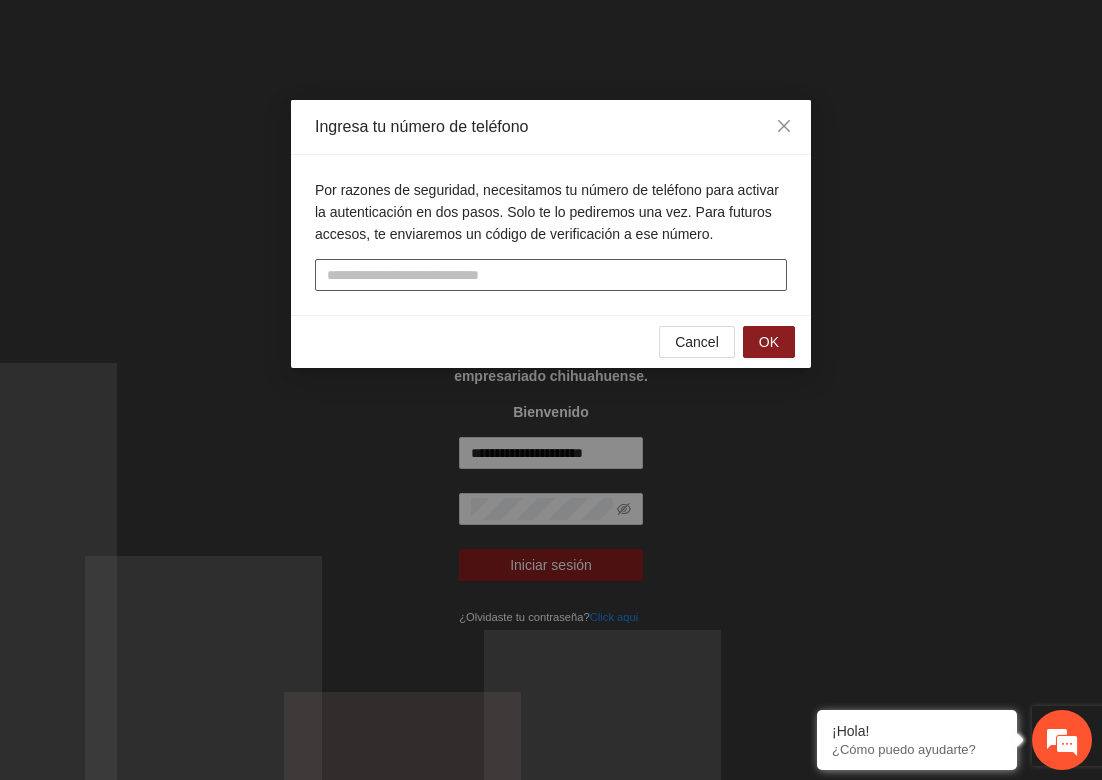 click at bounding box center (551, 275) 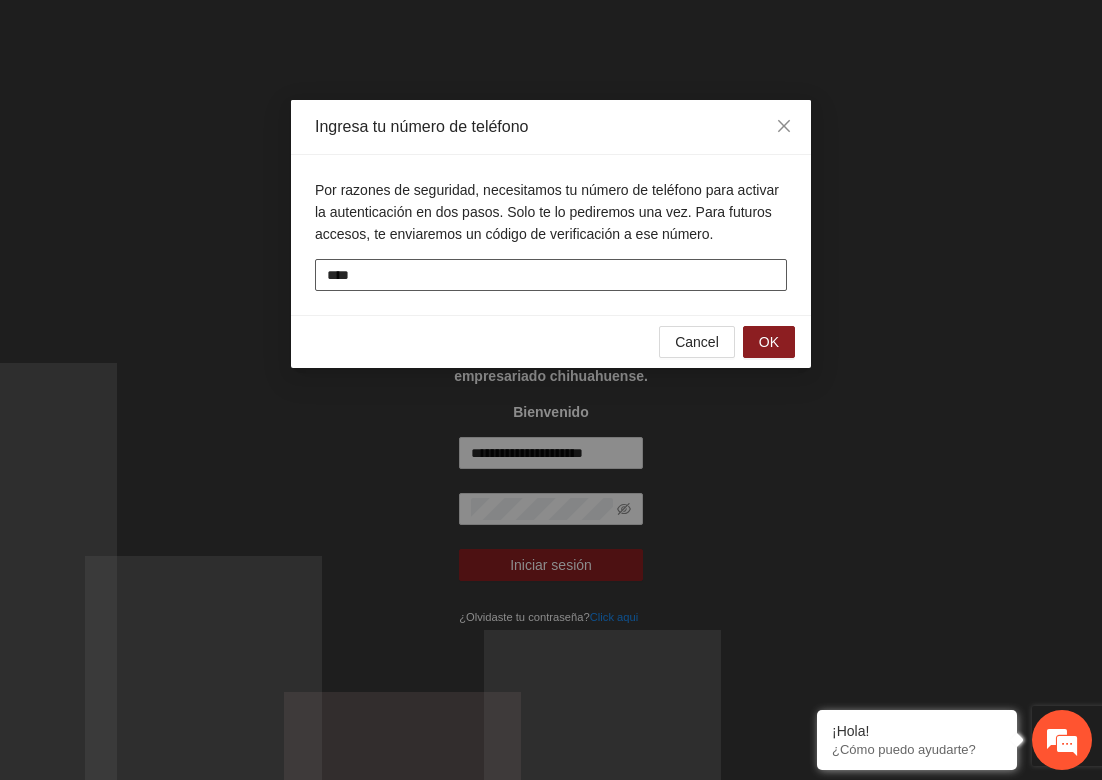 scroll, scrollTop: 0, scrollLeft: 0, axis: both 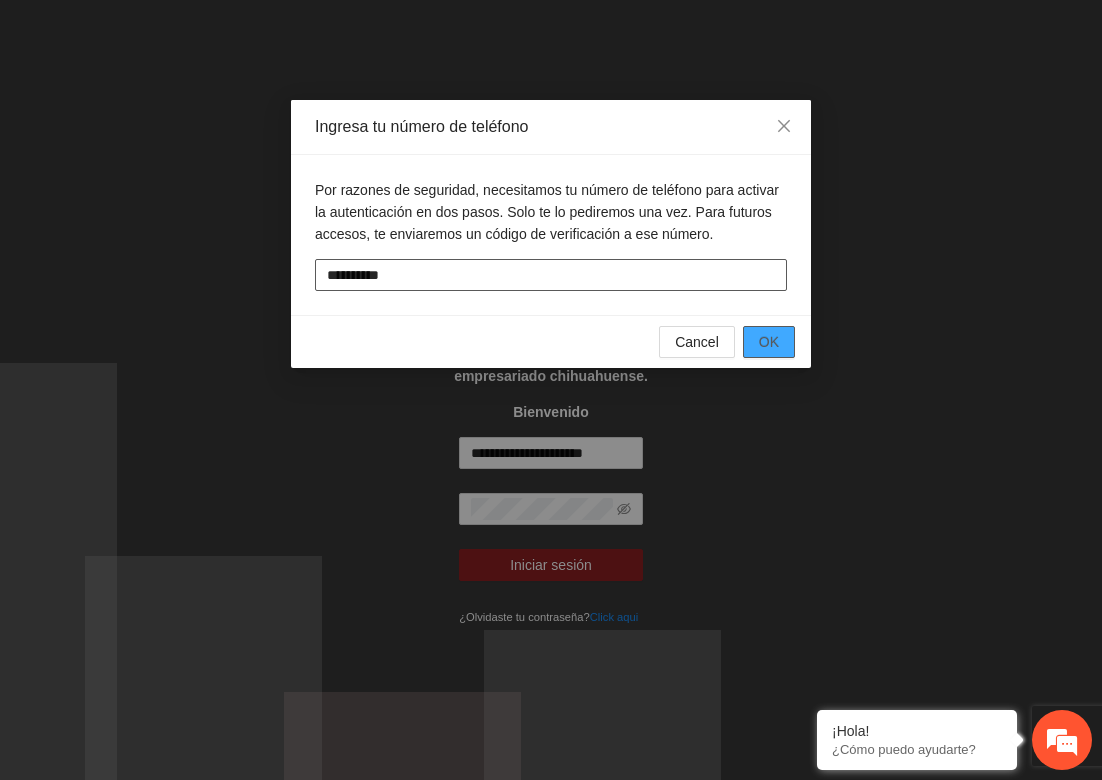 type on "**********" 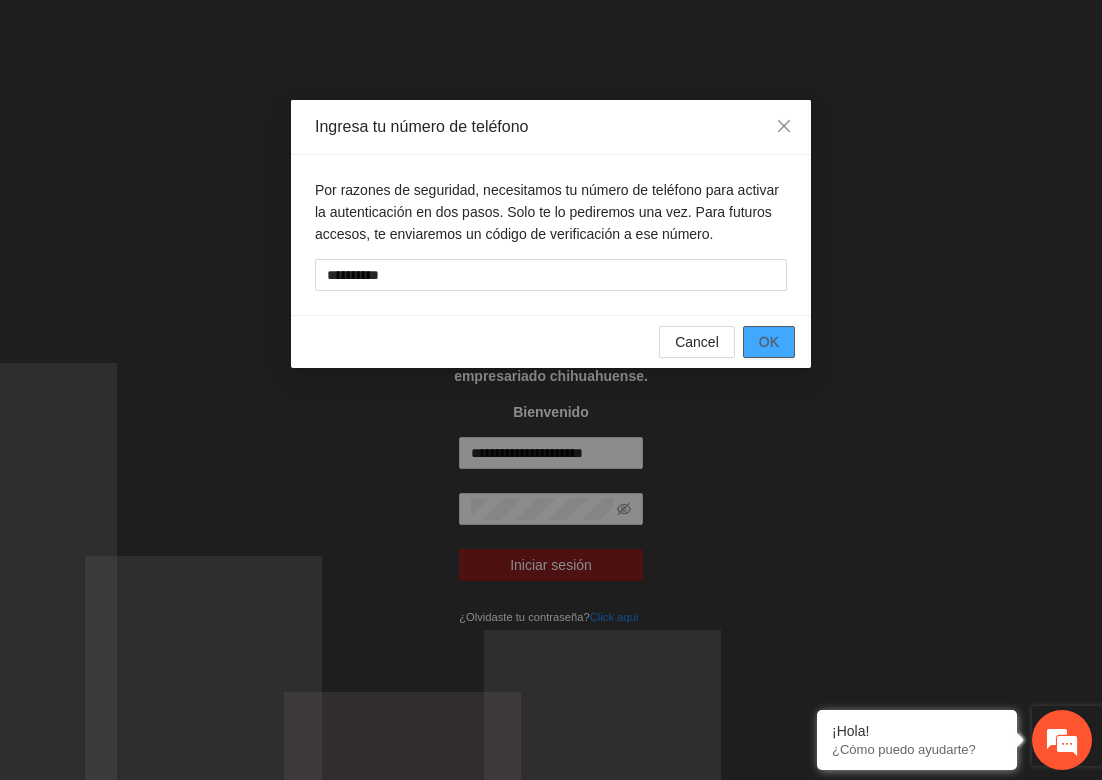 click on "OK" at bounding box center (769, 342) 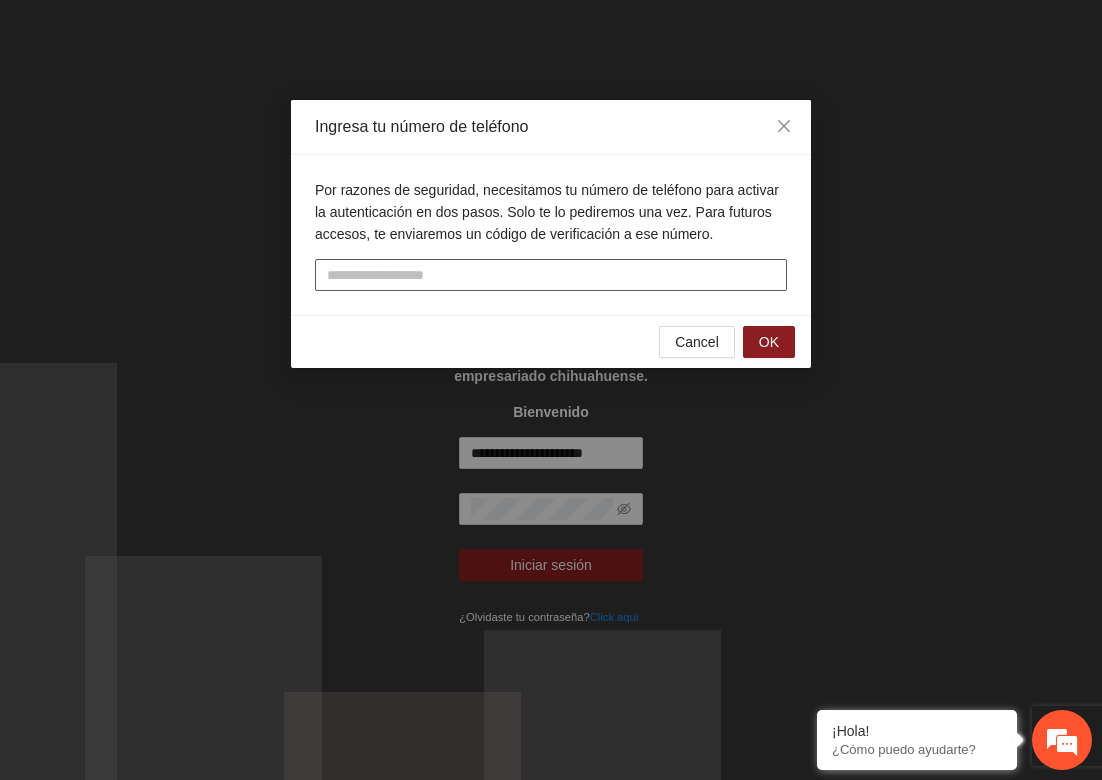 click at bounding box center (551, 275) 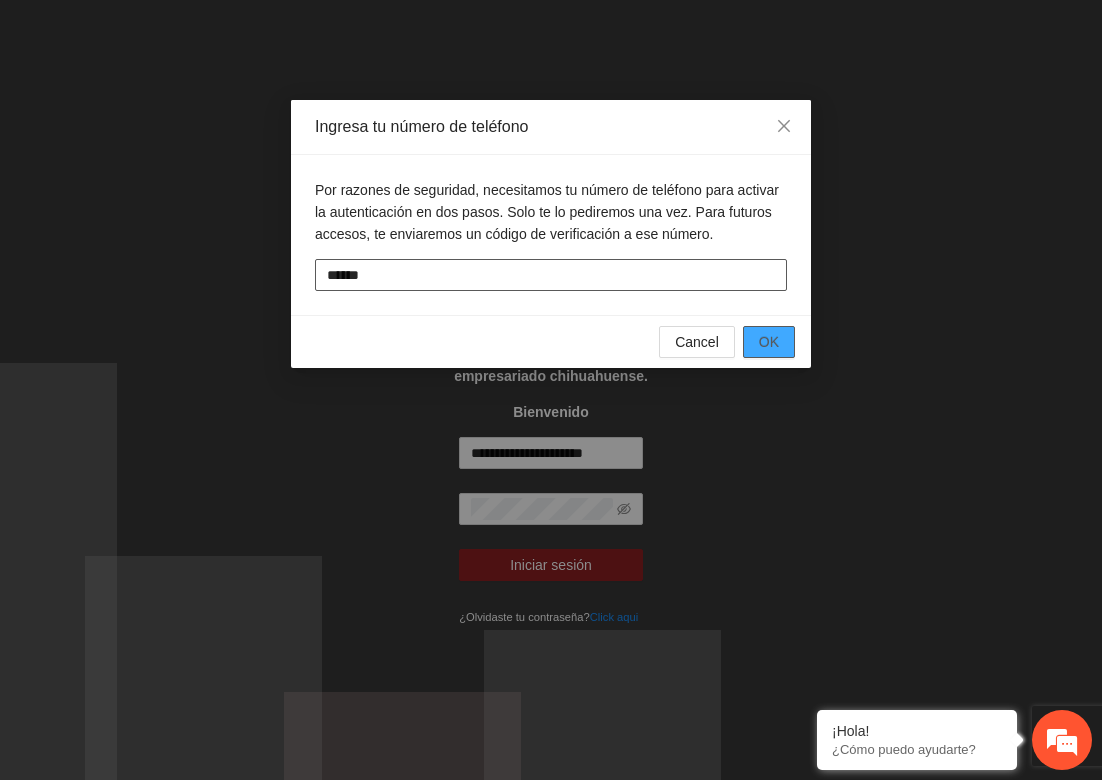type on "******" 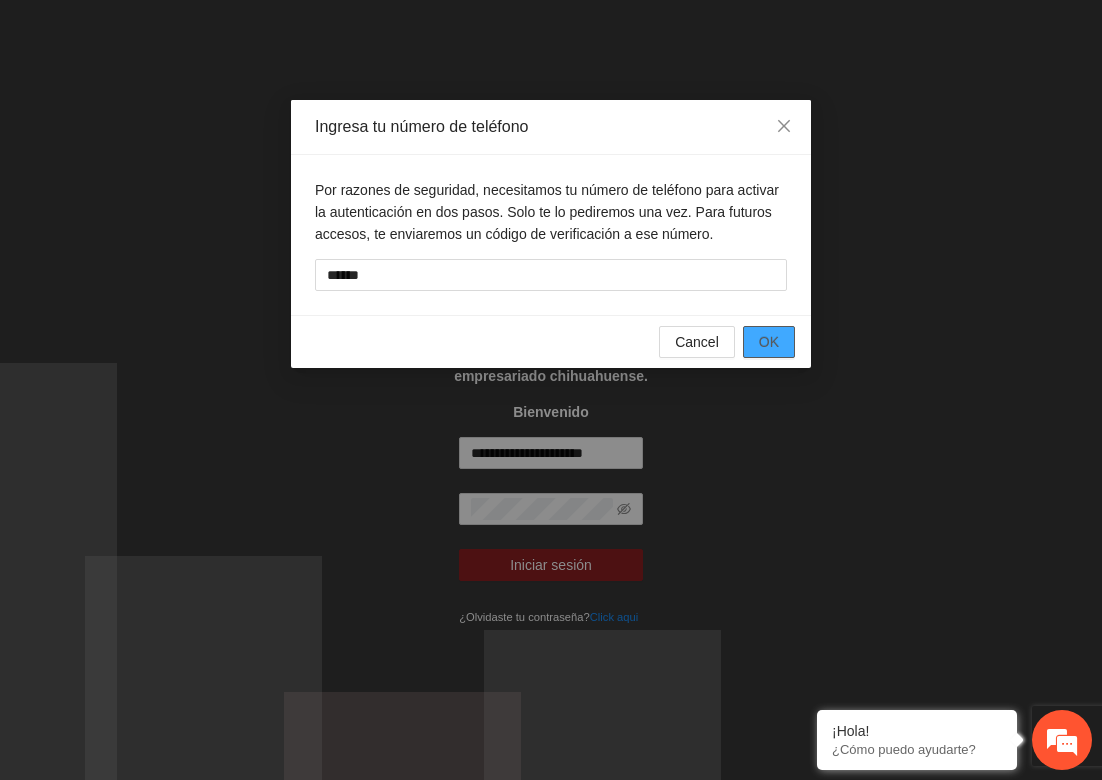 click on "OK" at bounding box center [769, 342] 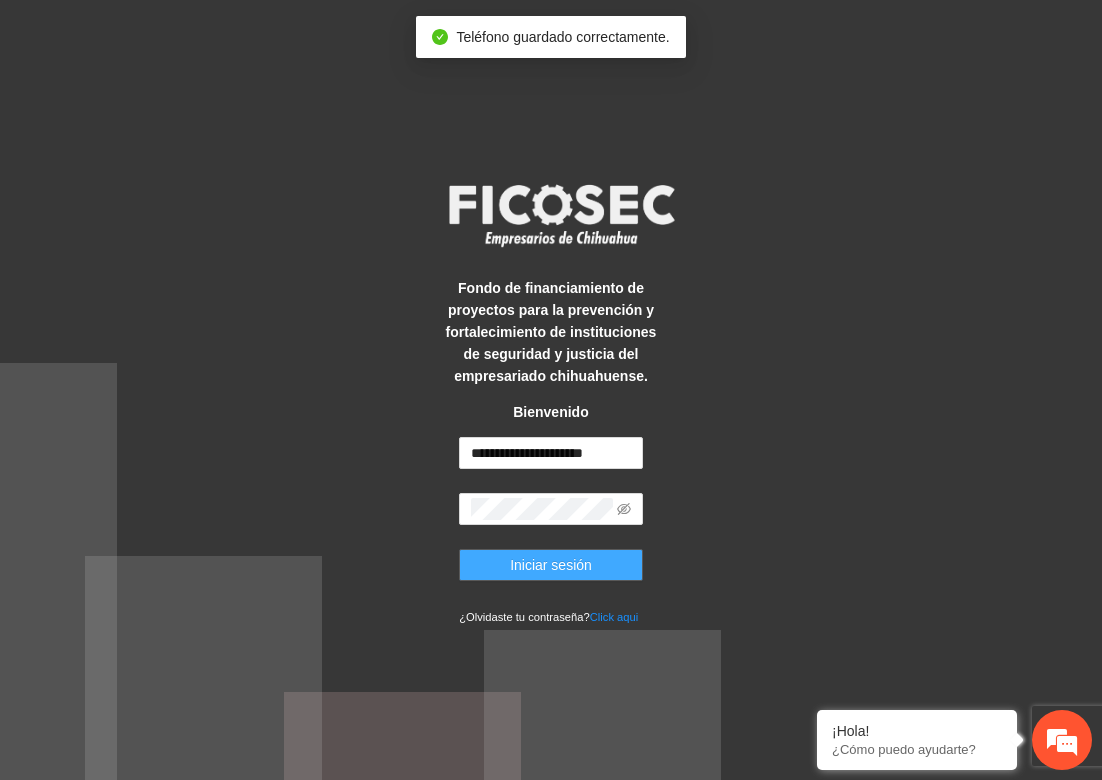 click on "Iniciar sesión" at bounding box center [551, 565] 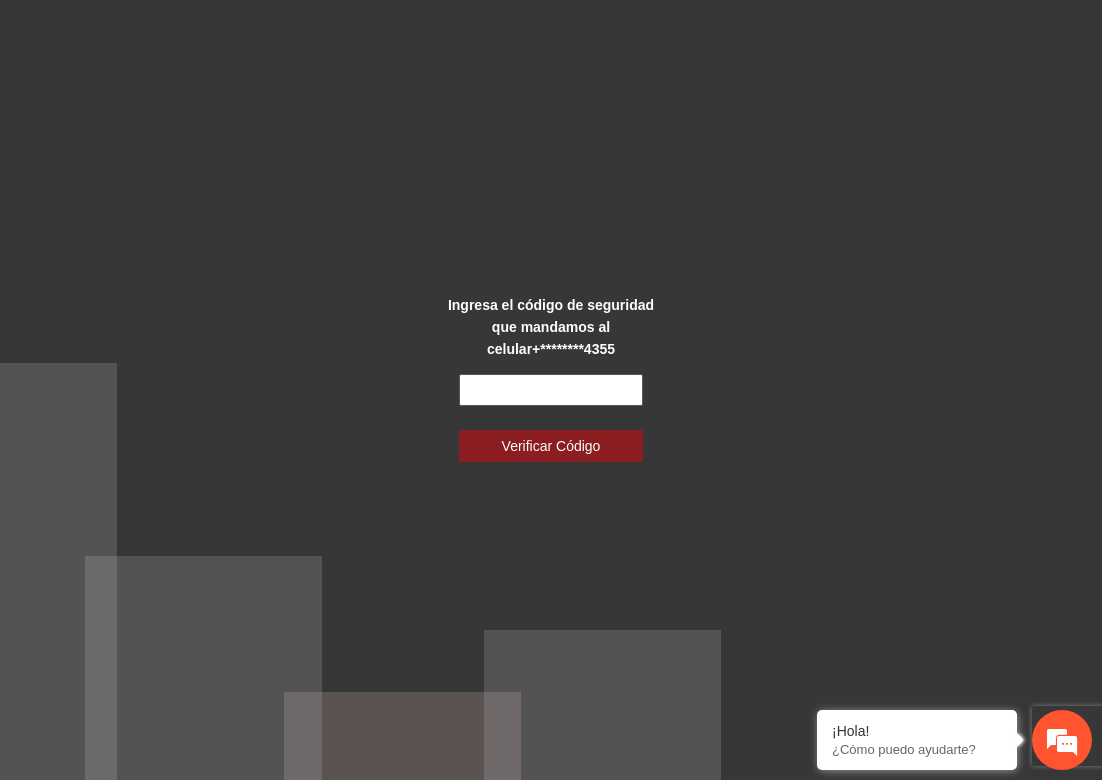 click at bounding box center [551, 390] 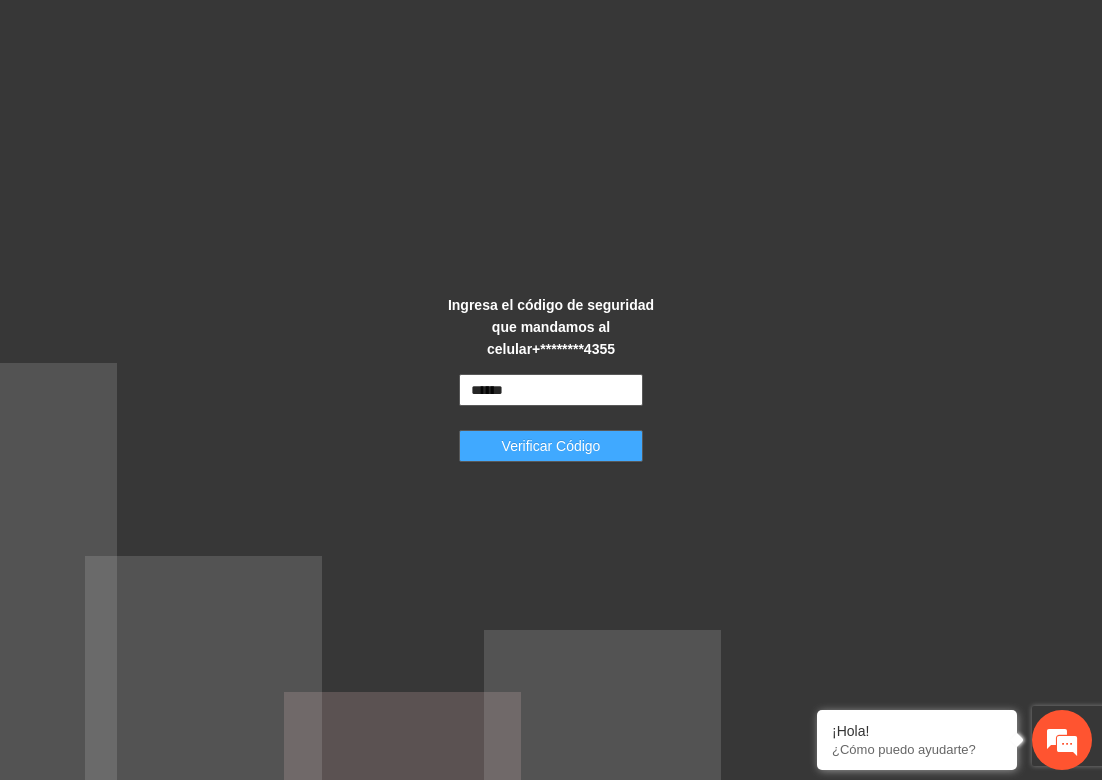 type on "******" 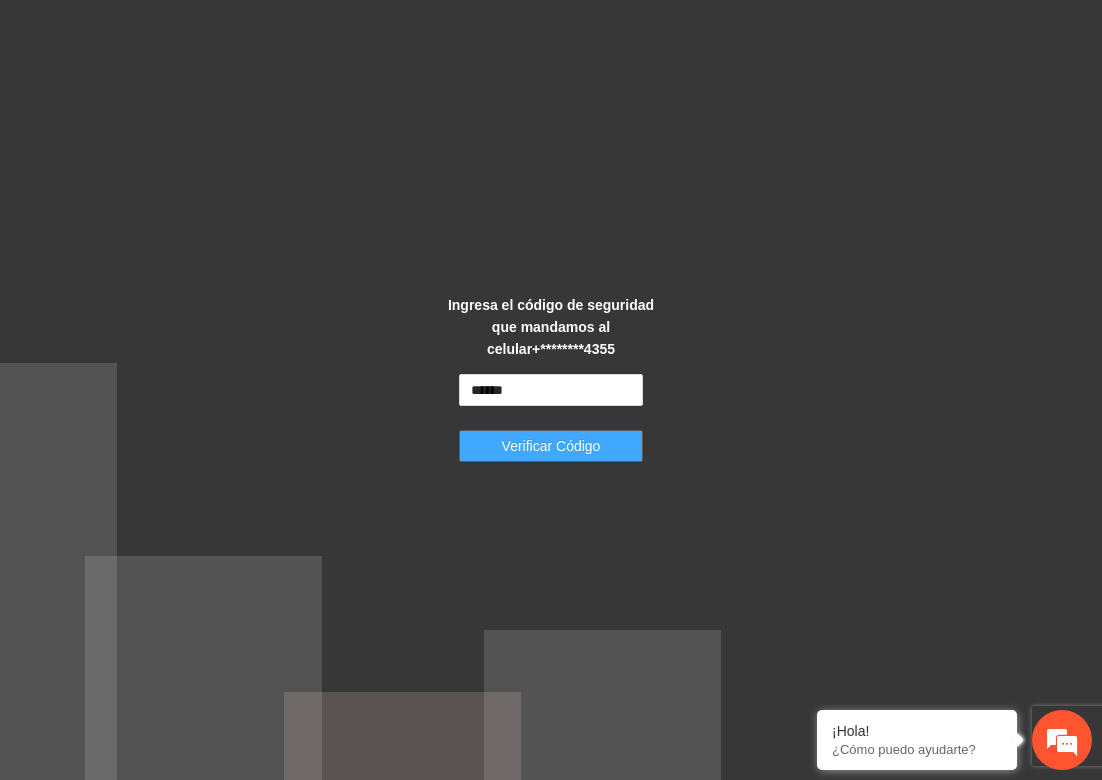 click on "Verificar Código" at bounding box center [551, 446] 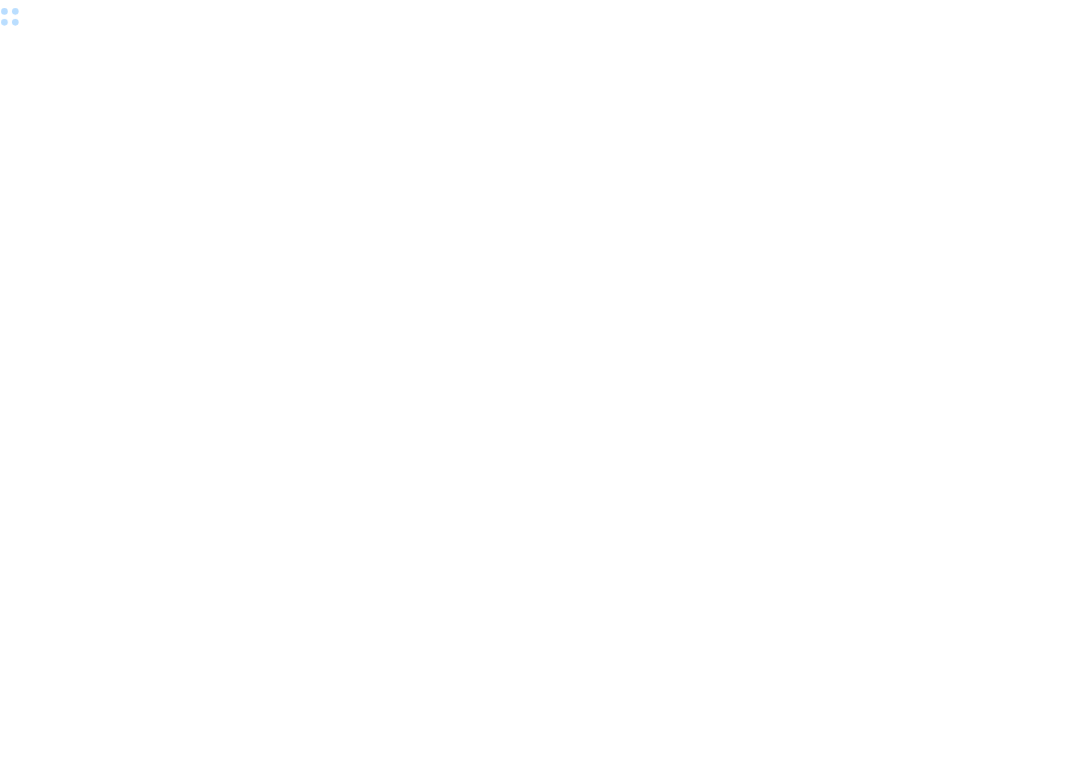 scroll, scrollTop: 0, scrollLeft: 0, axis: both 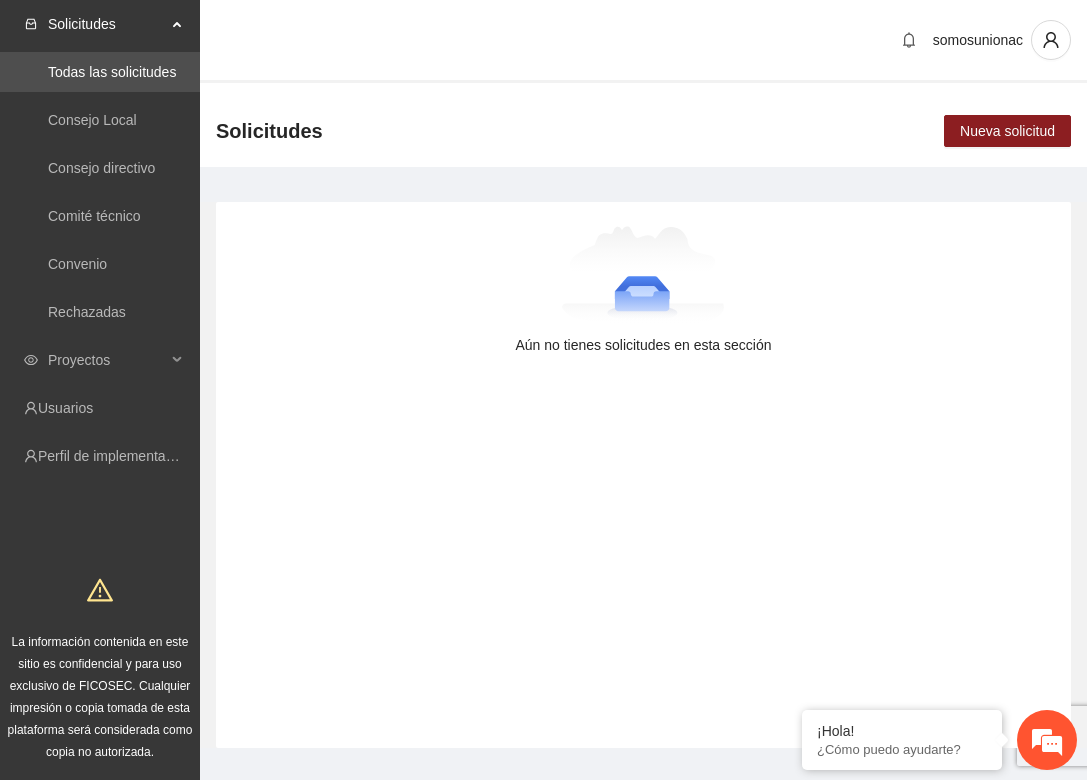 click on "Solicitudes" at bounding box center (107, 24) 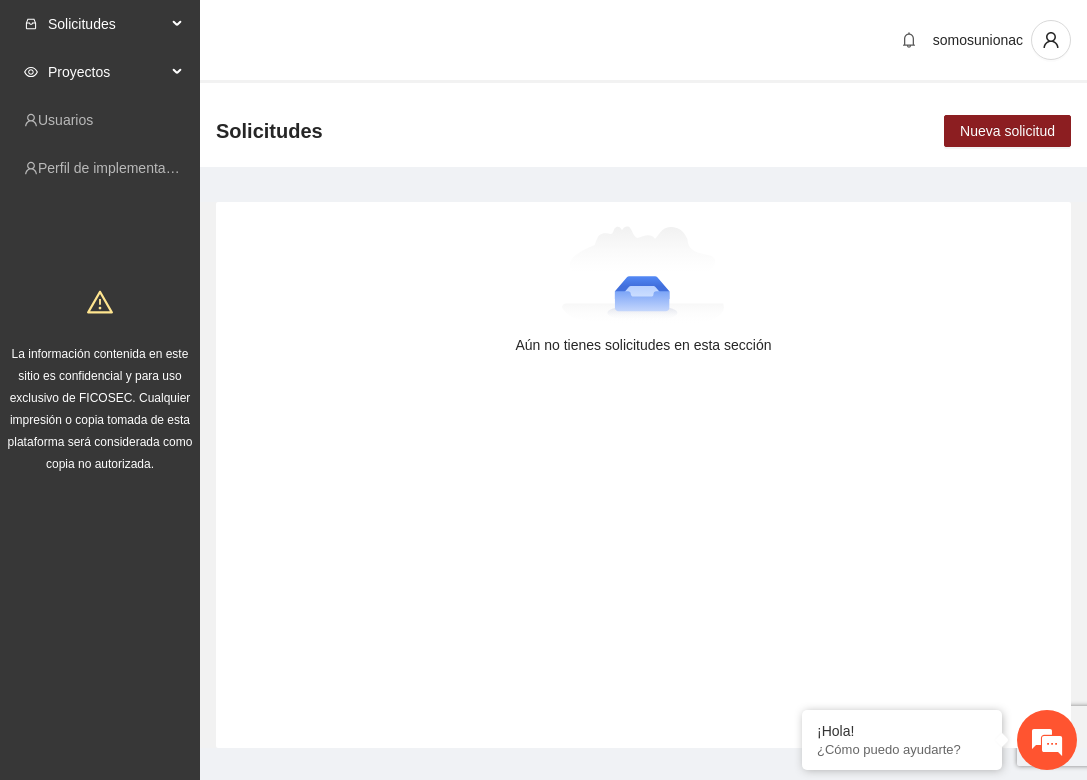 click on "Proyectos" at bounding box center [107, 72] 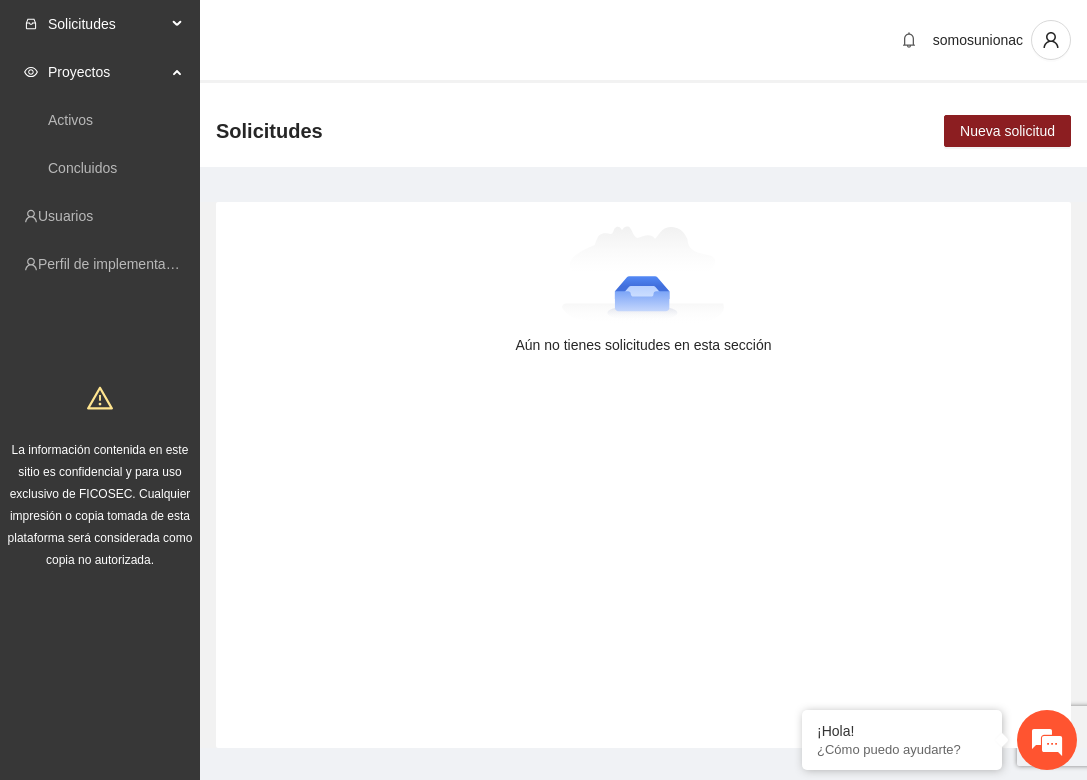 click on "Proyectos" at bounding box center [107, 72] 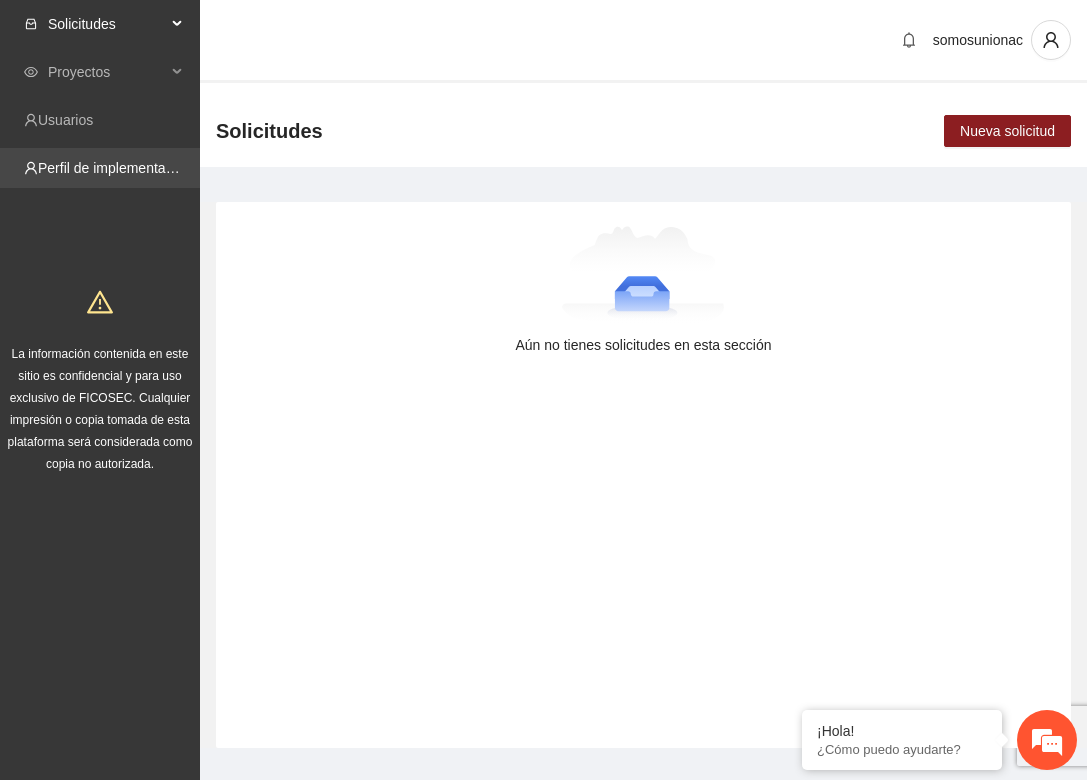 click on "Perfil de implementadora" at bounding box center (116, 168) 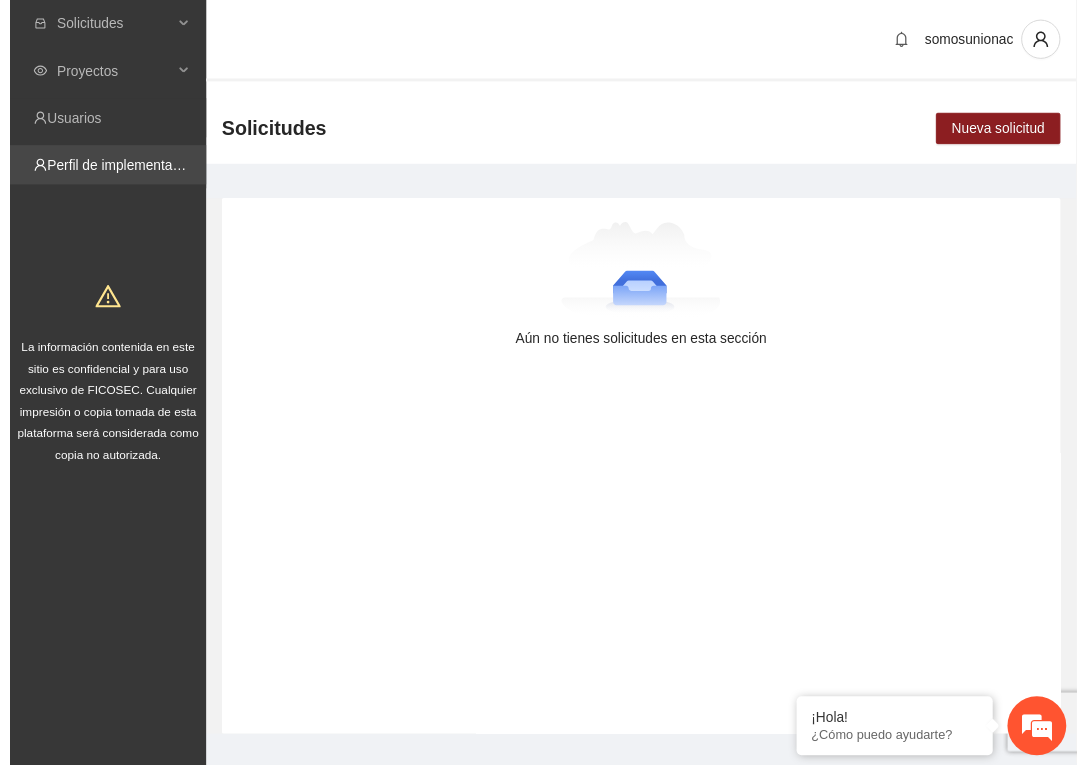 scroll, scrollTop: 0, scrollLeft: 0, axis: both 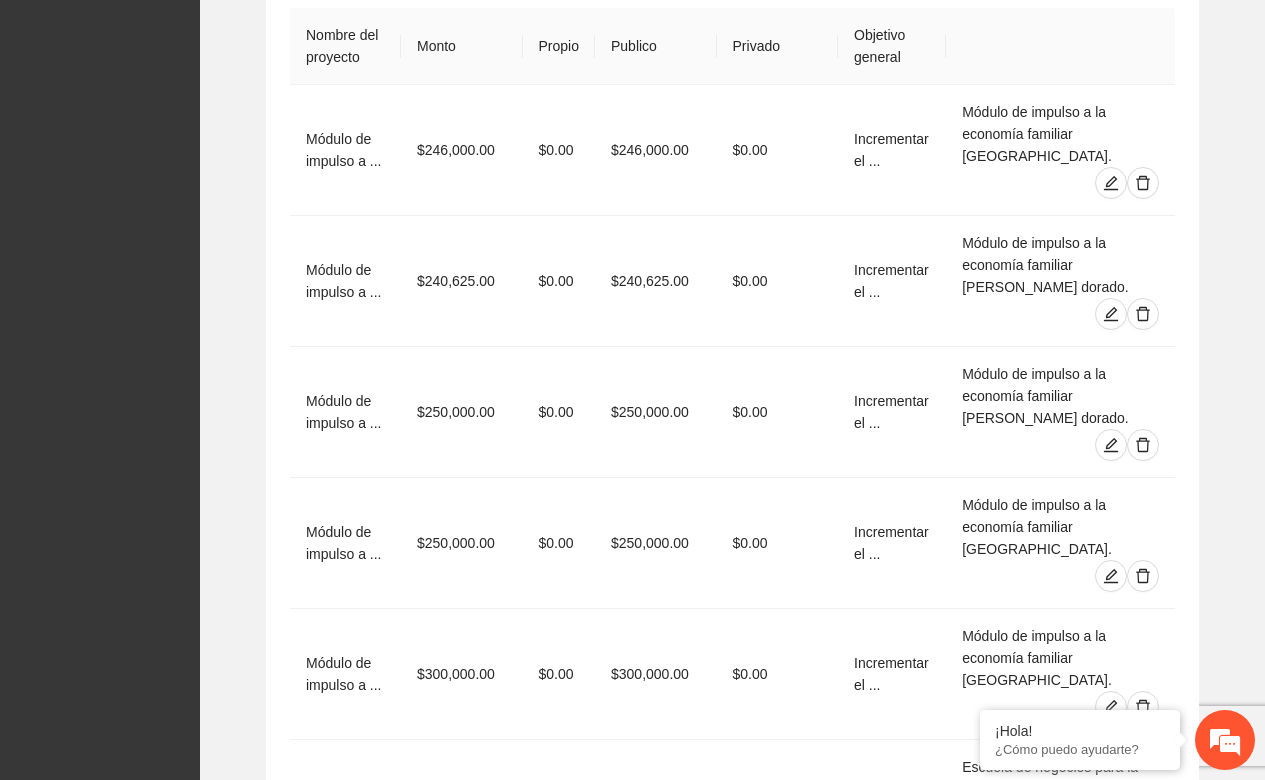 type 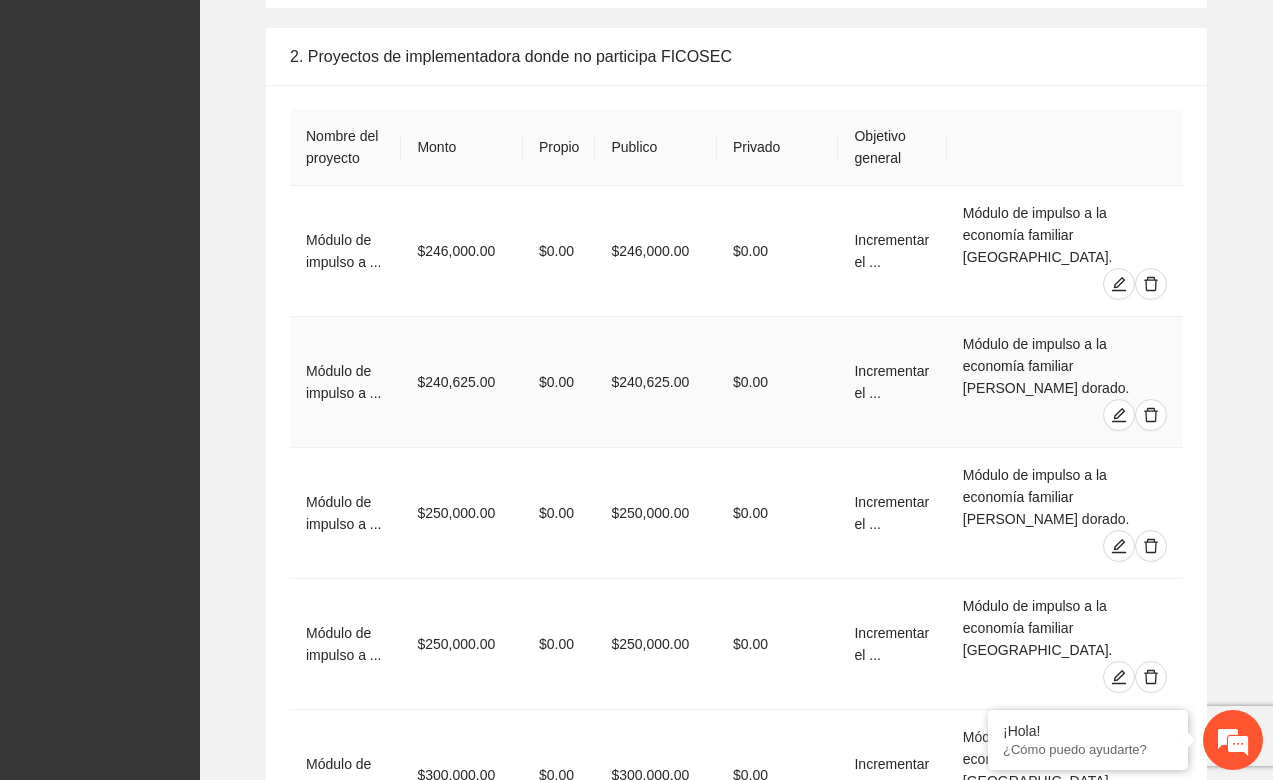 scroll, scrollTop: 2720, scrollLeft: 0, axis: vertical 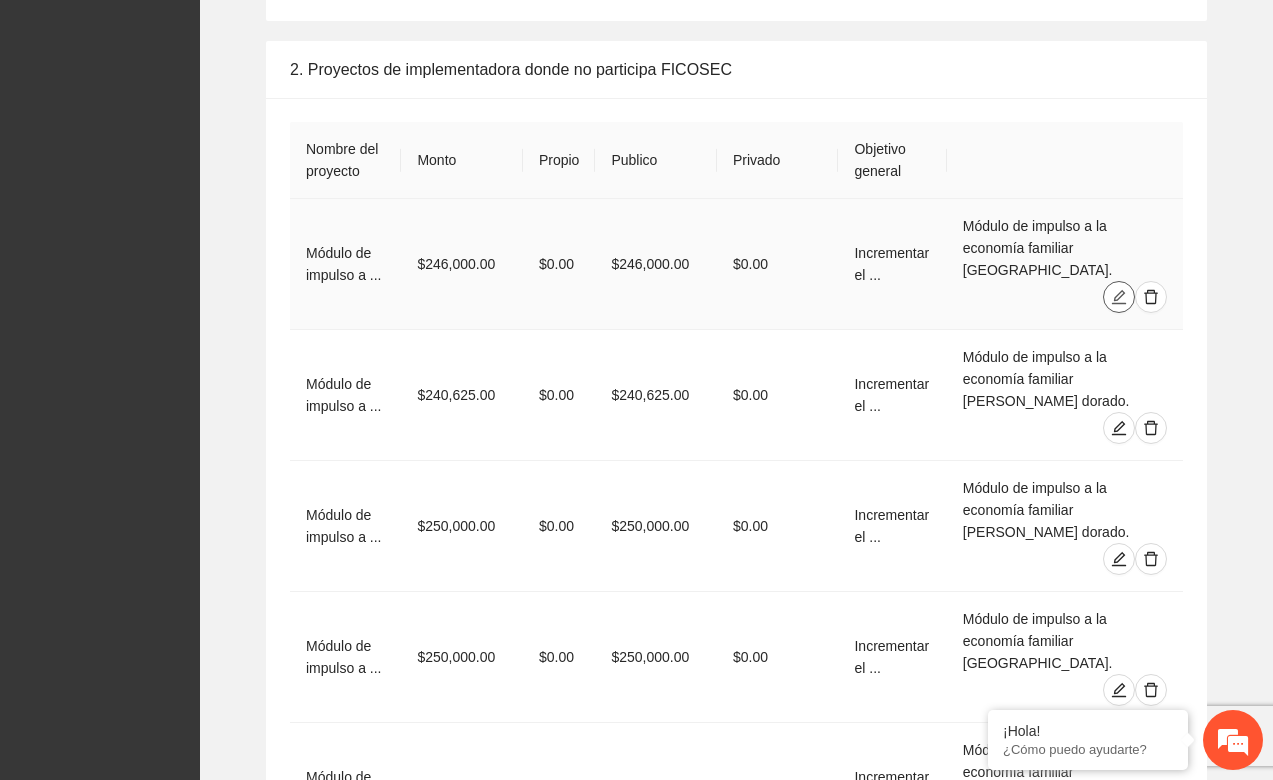 click 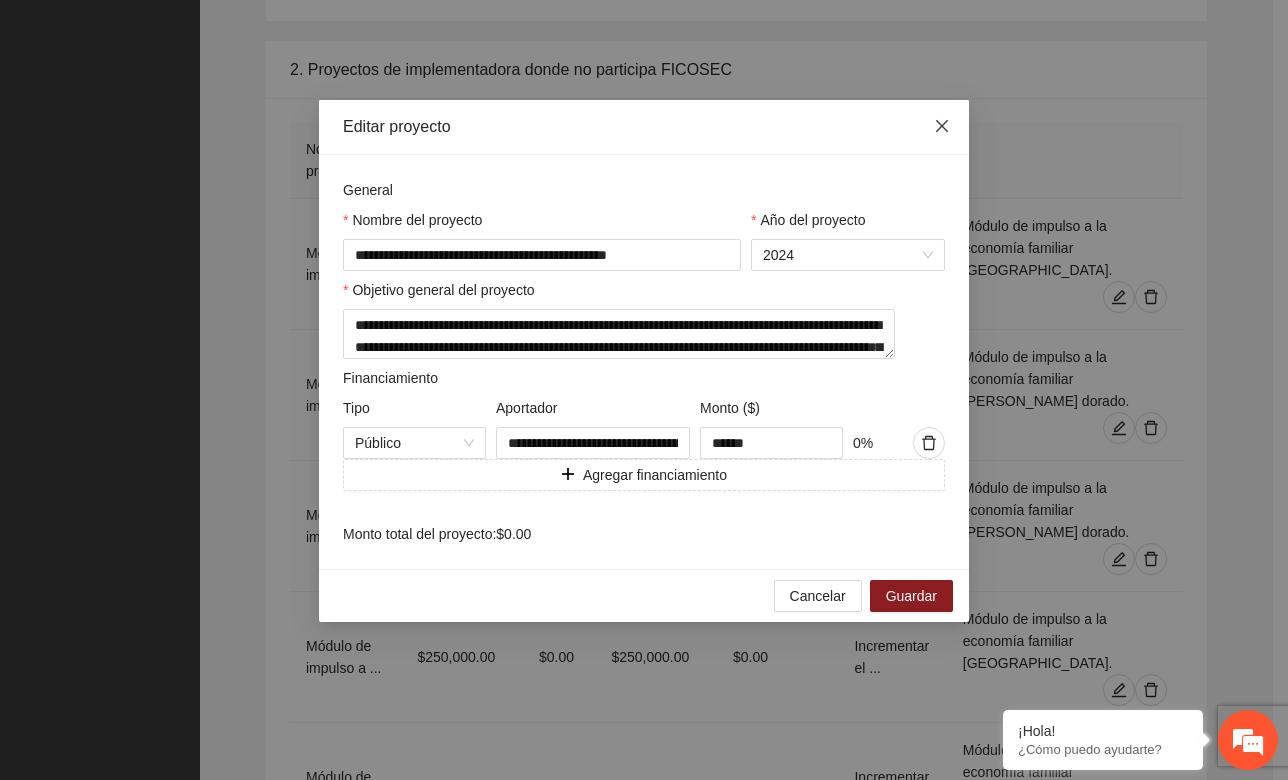 click at bounding box center (942, 127) 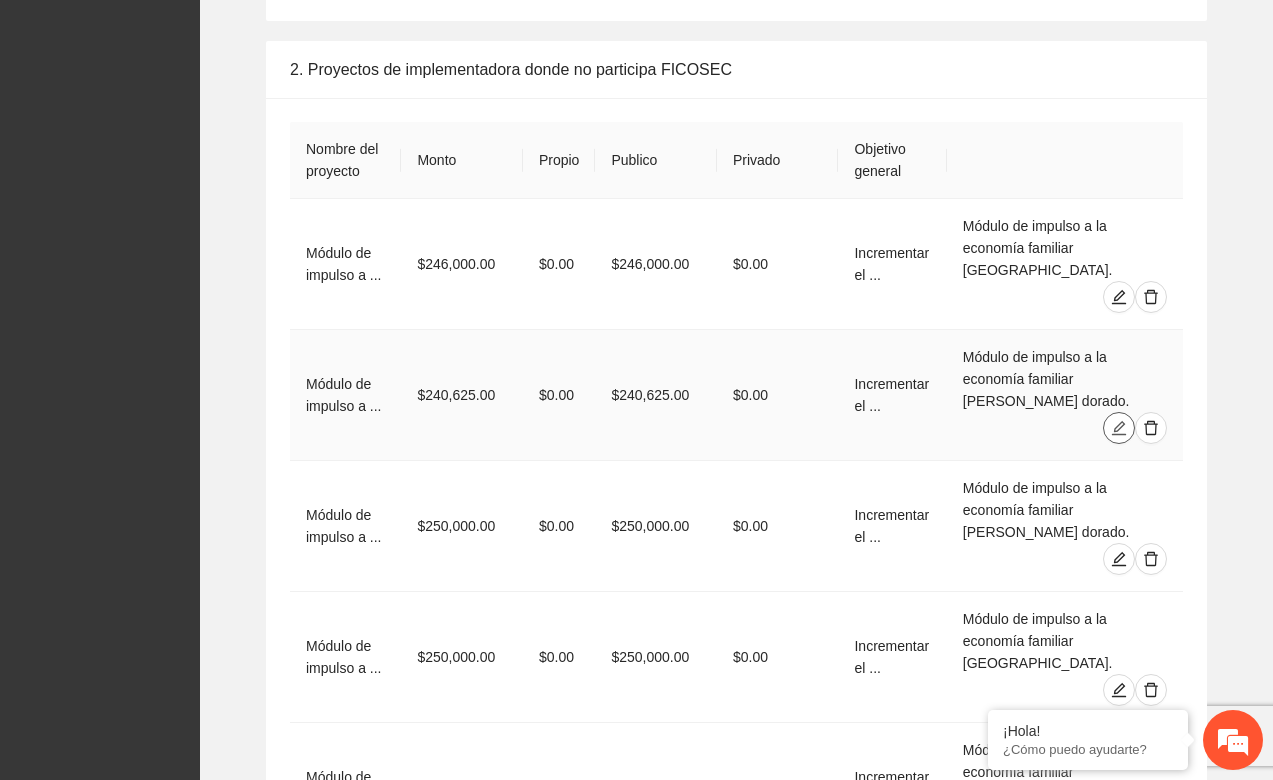 click 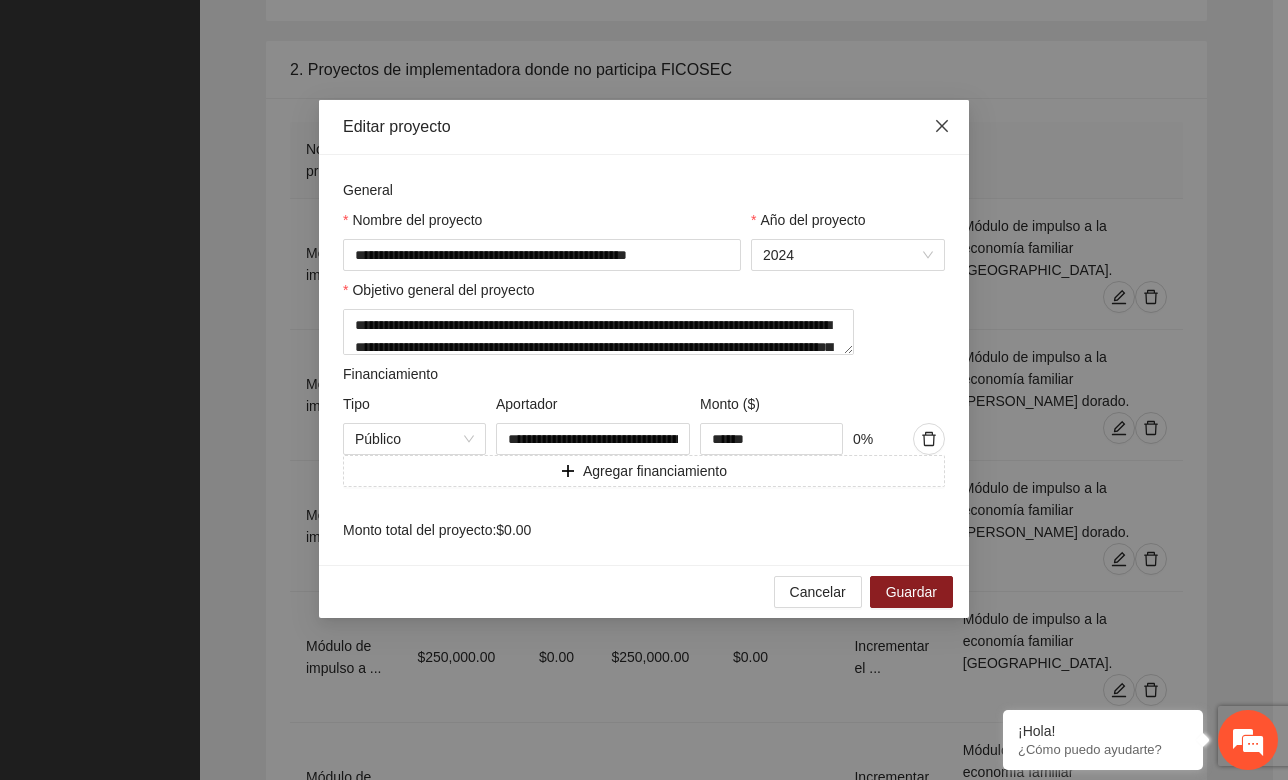 click 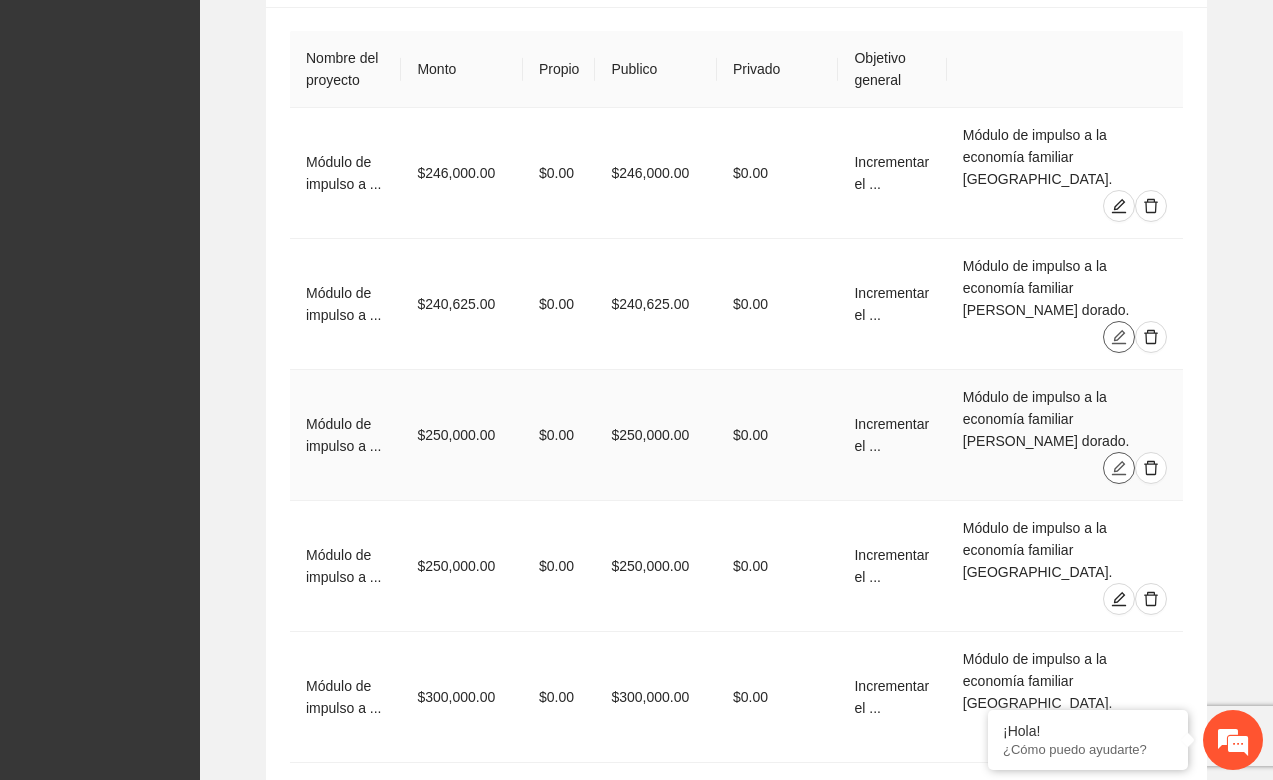 scroll, scrollTop: 2818, scrollLeft: 0, axis: vertical 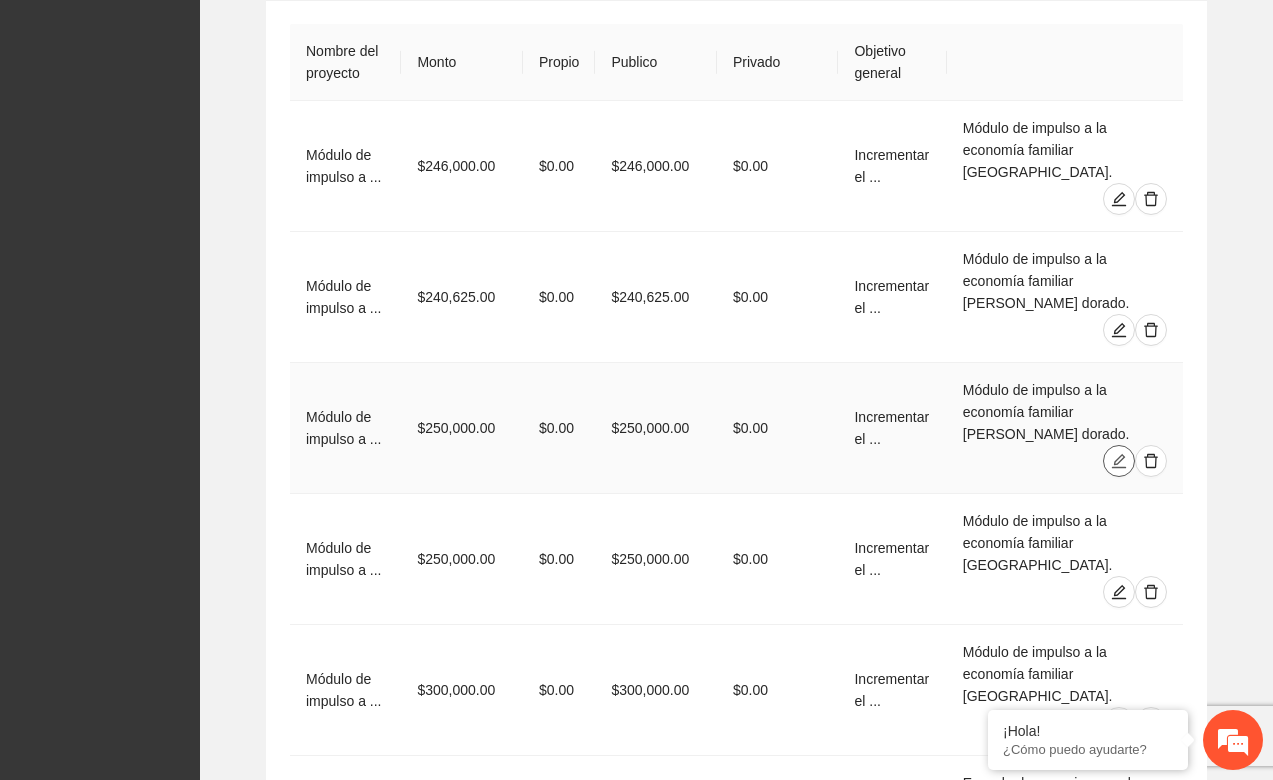 click at bounding box center (1119, 461) 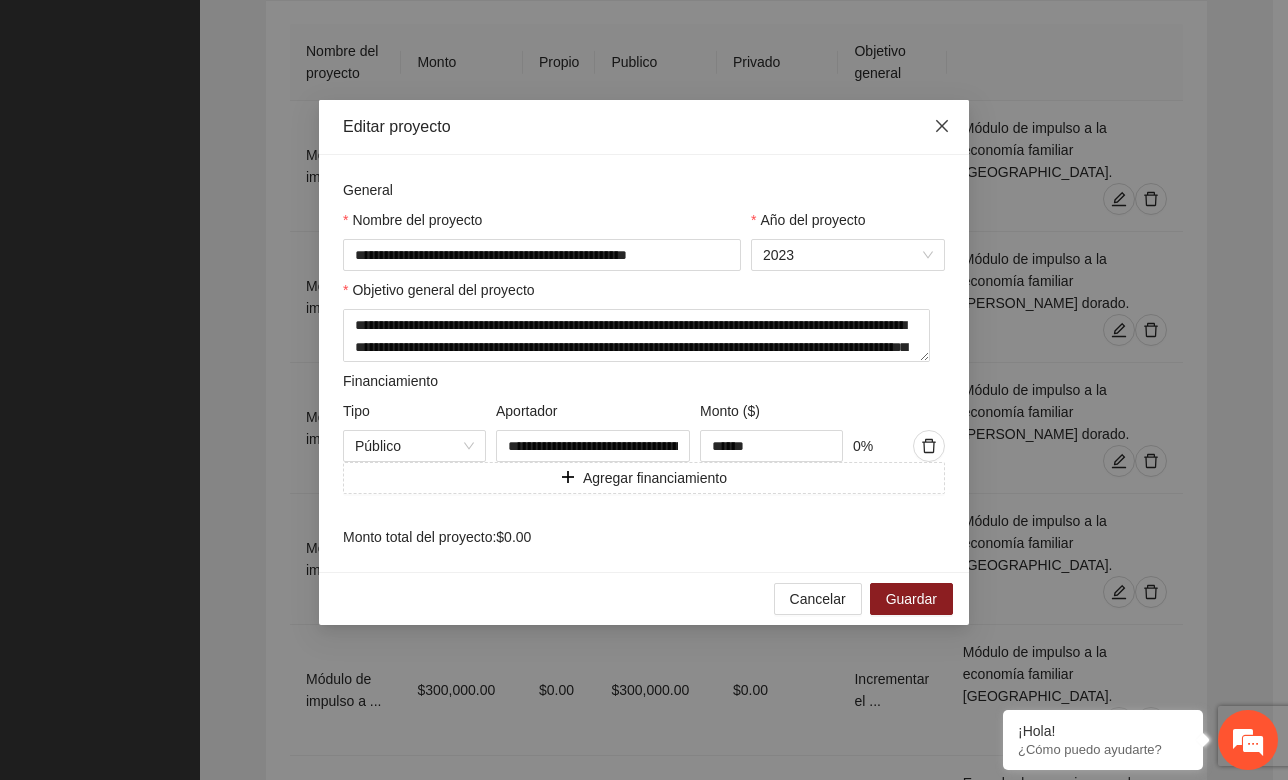 click 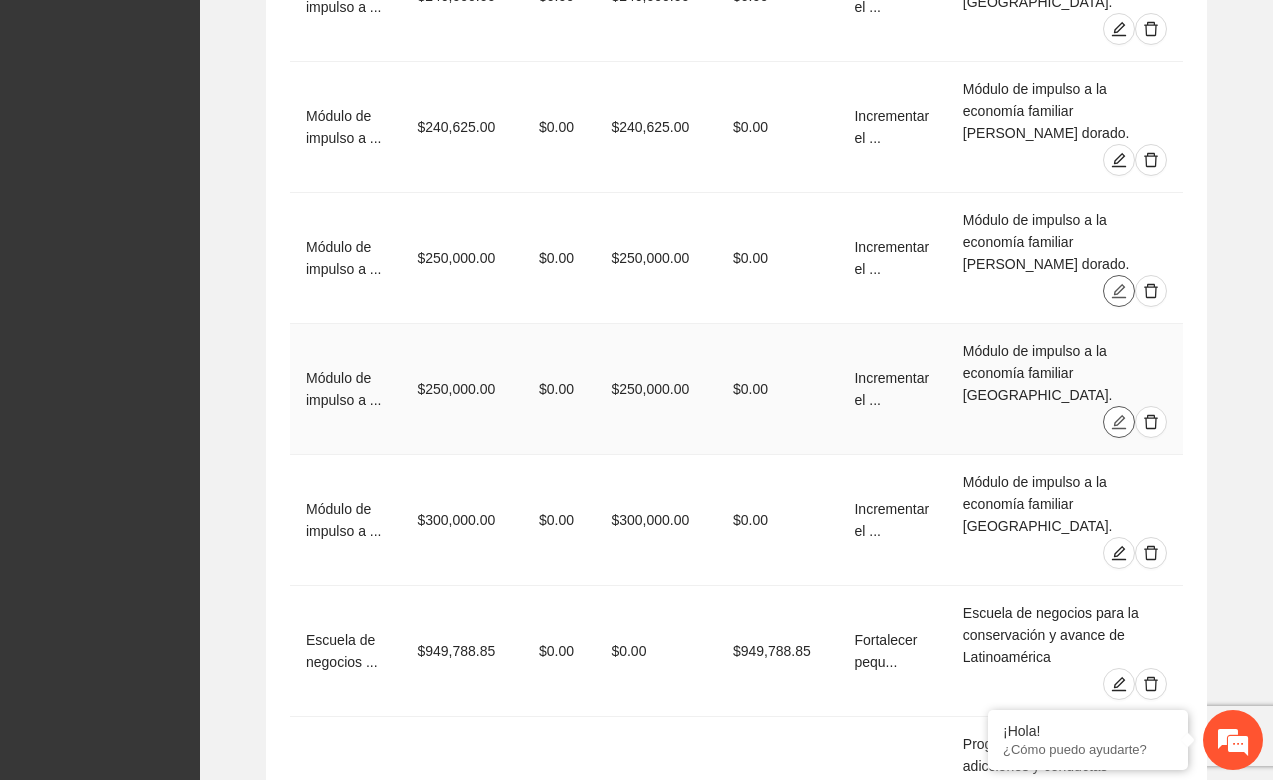 scroll, scrollTop: 2991, scrollLeft: 0, axis: vertical 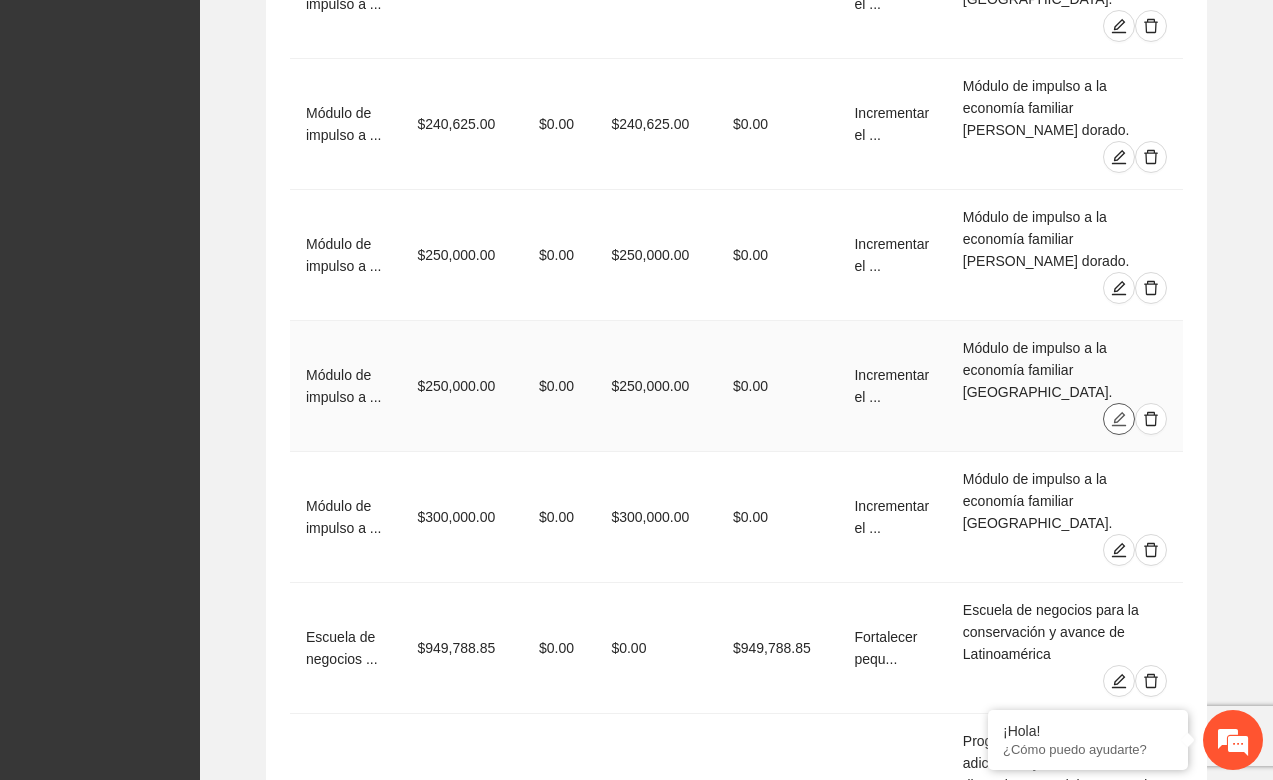 click 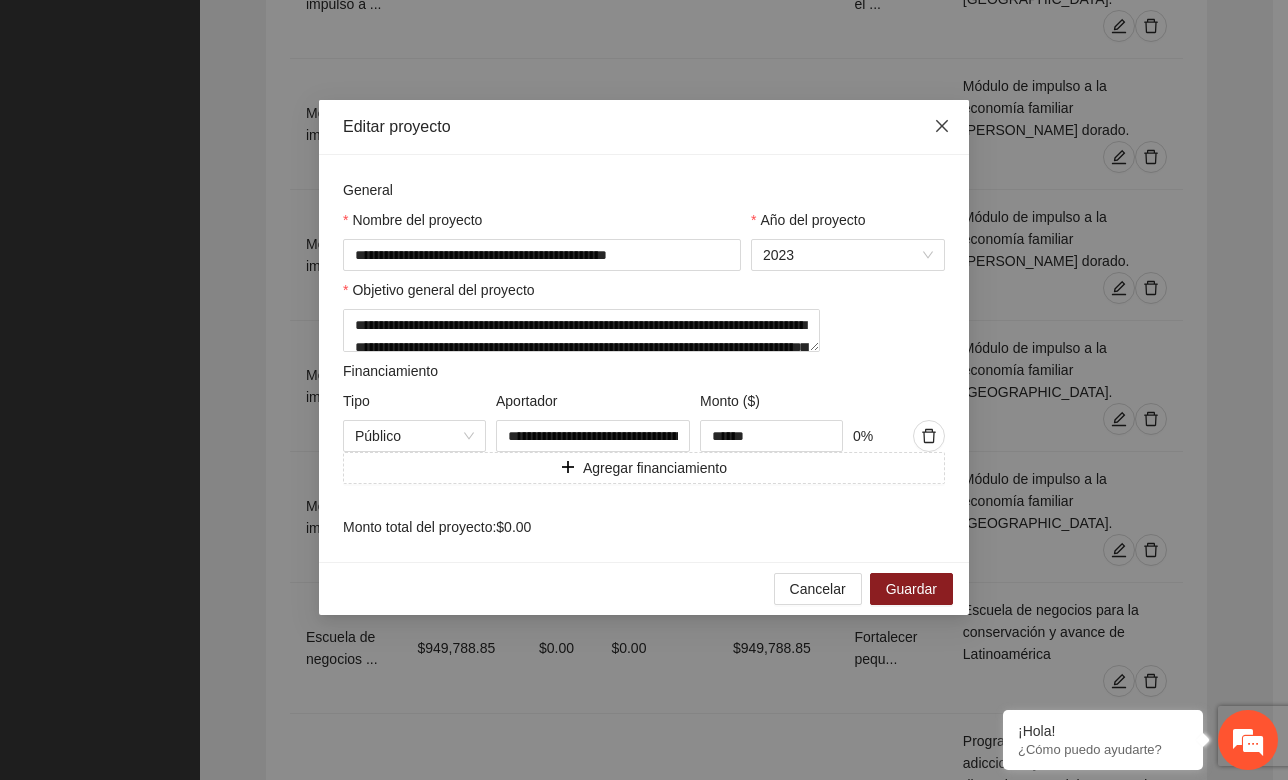 click at bounding box center [942, 127] 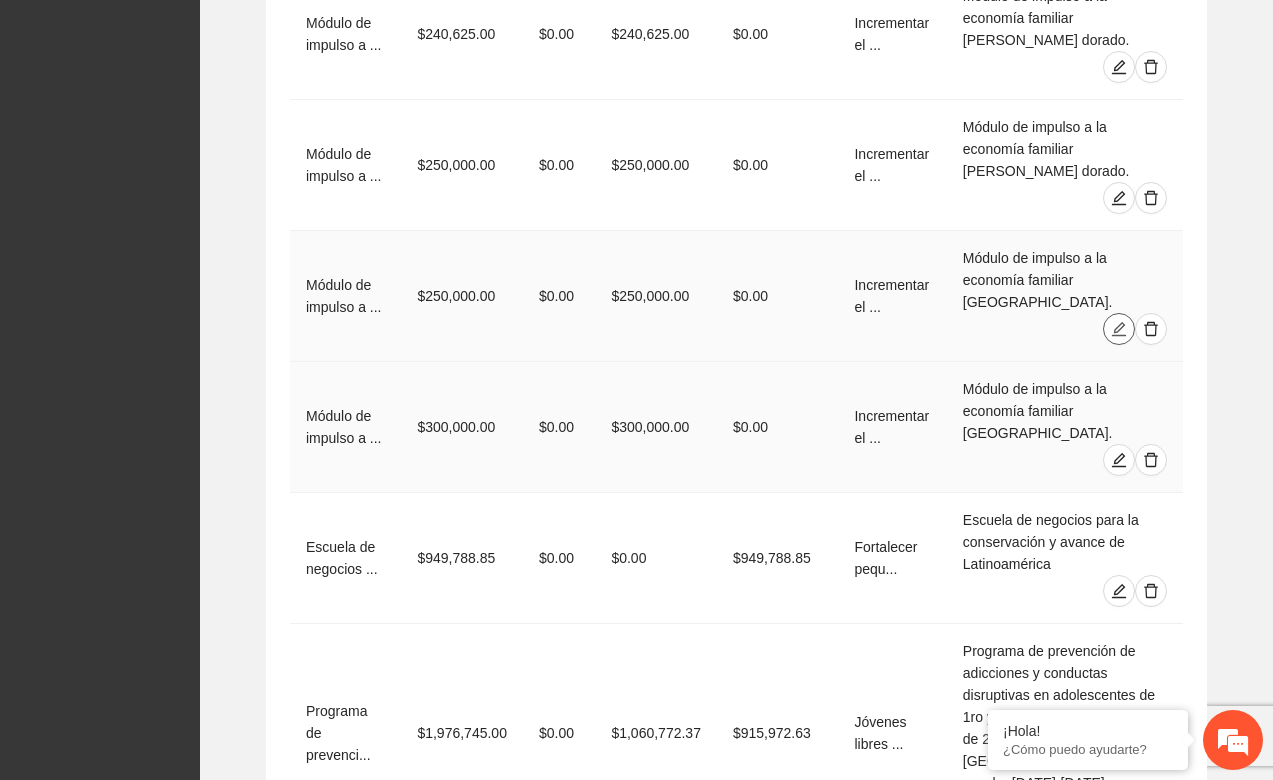 scroll, scrollTop: 3095, scrollLeft: 0, axis: vertical 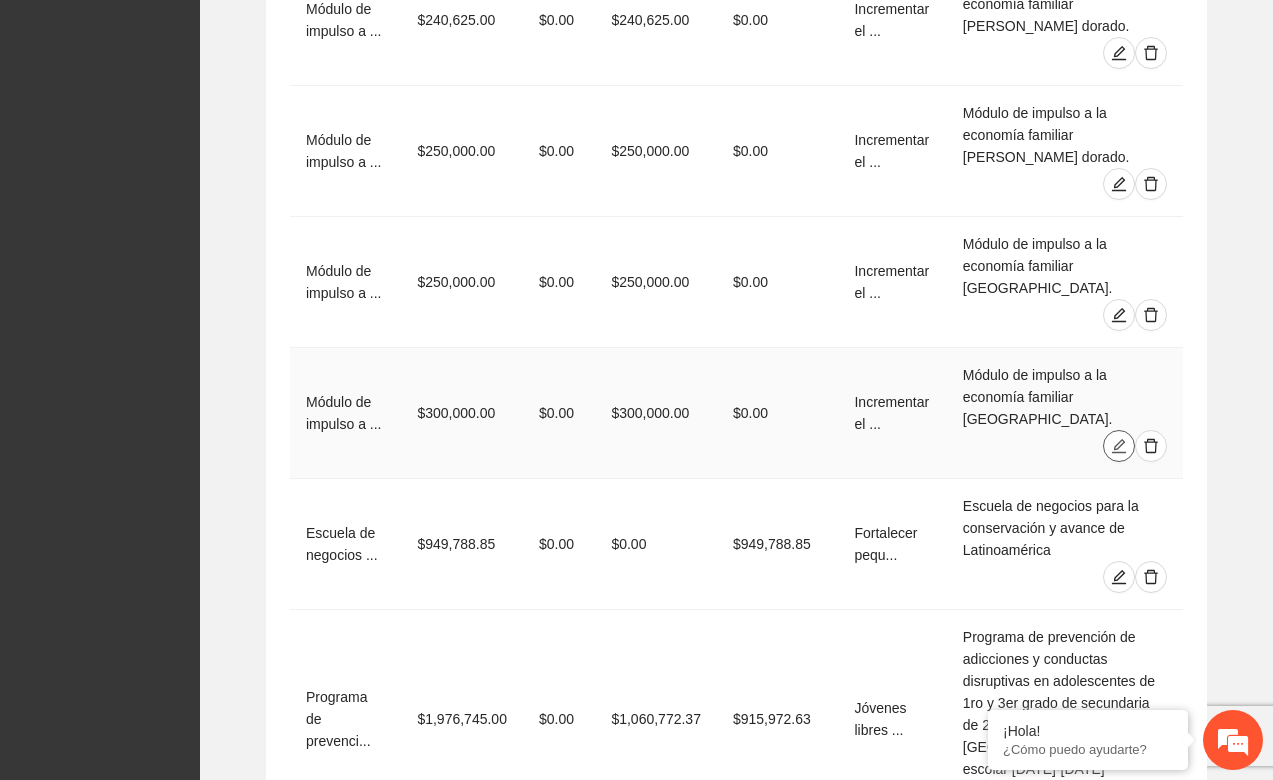 click 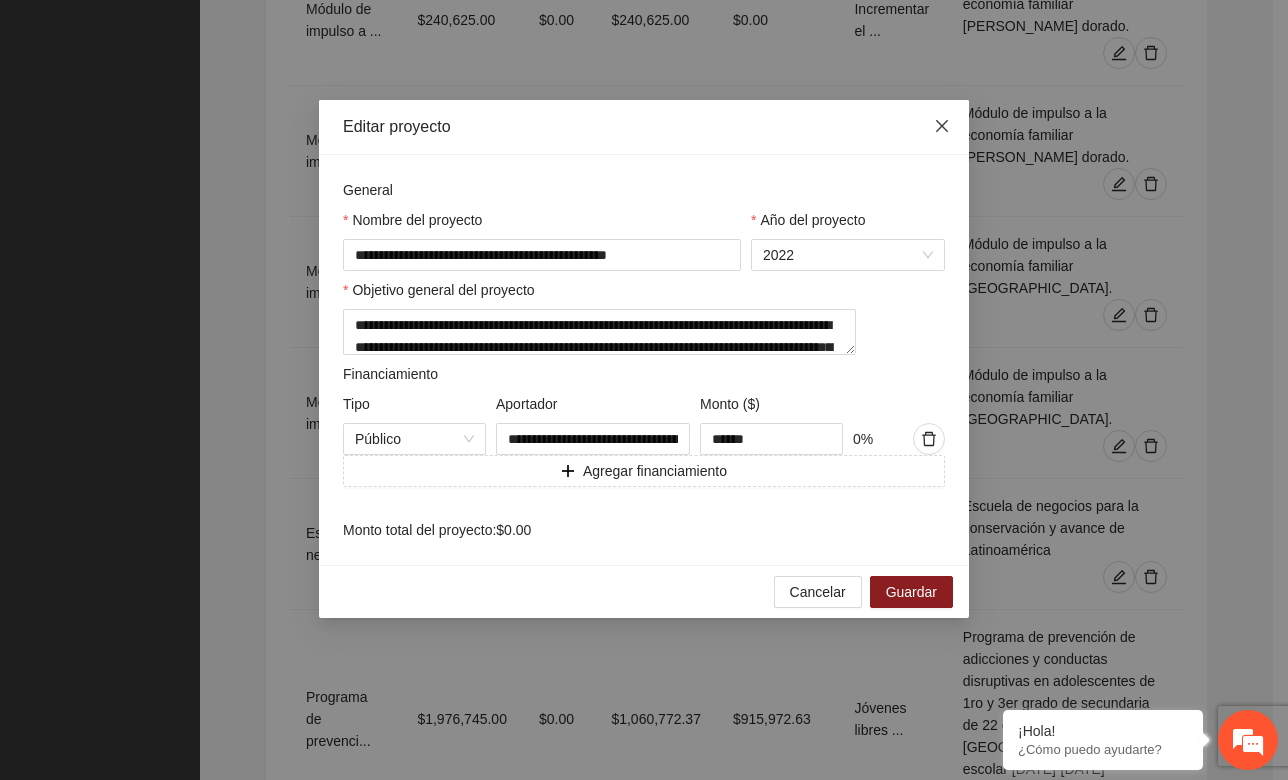 click 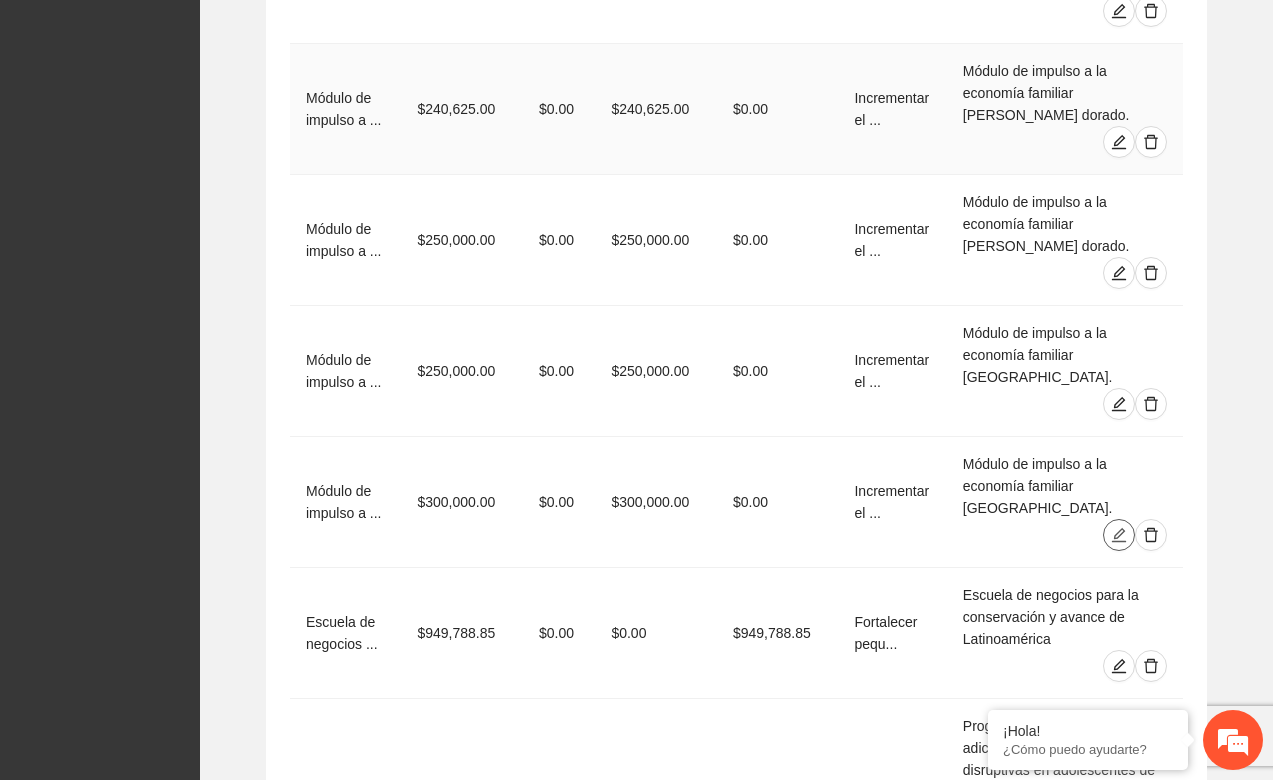 scroll, scrollTop: 2989, scrollLeft: 0, axis: vertical 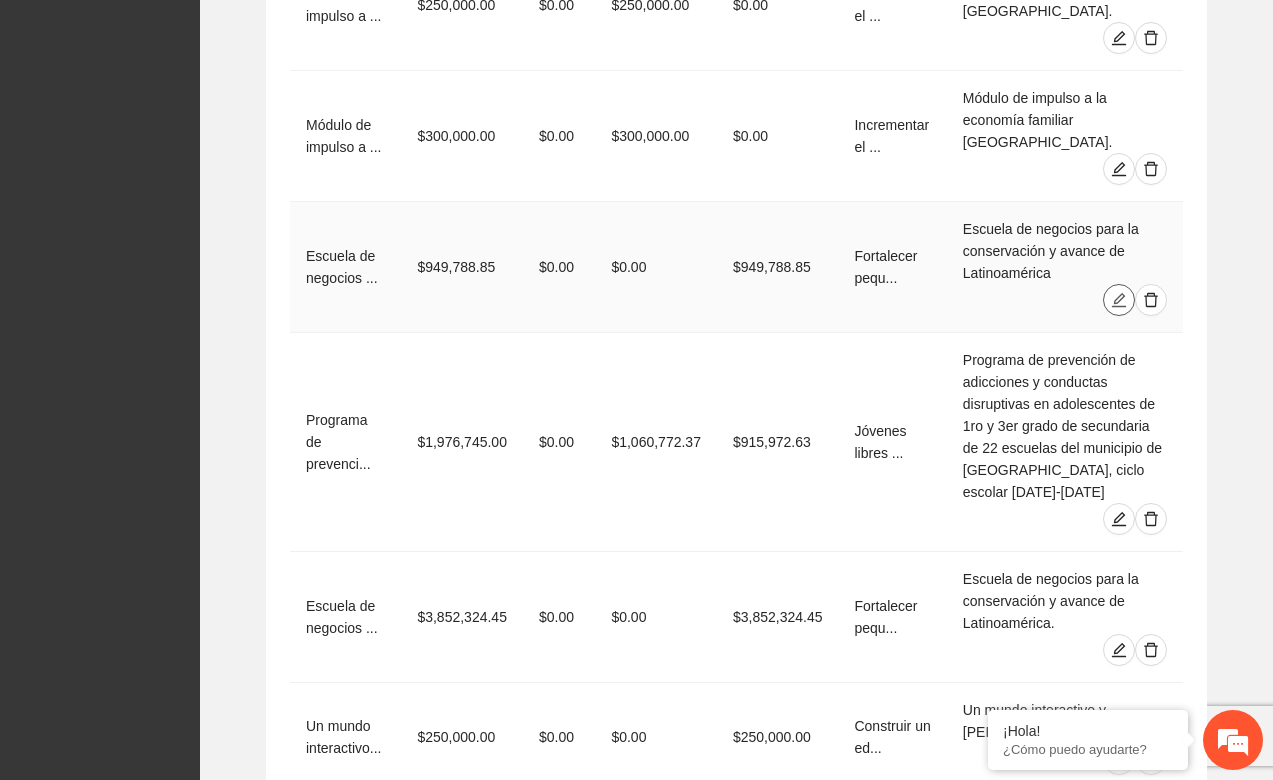 click 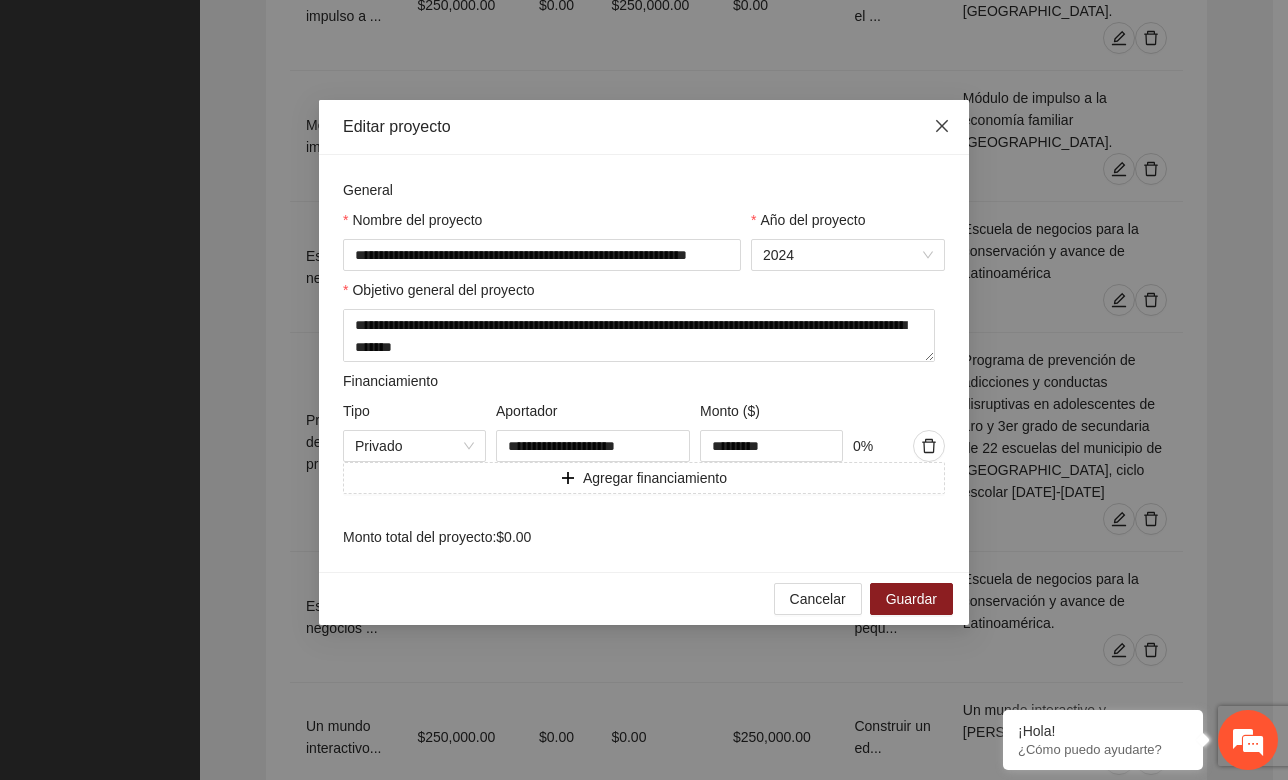 click 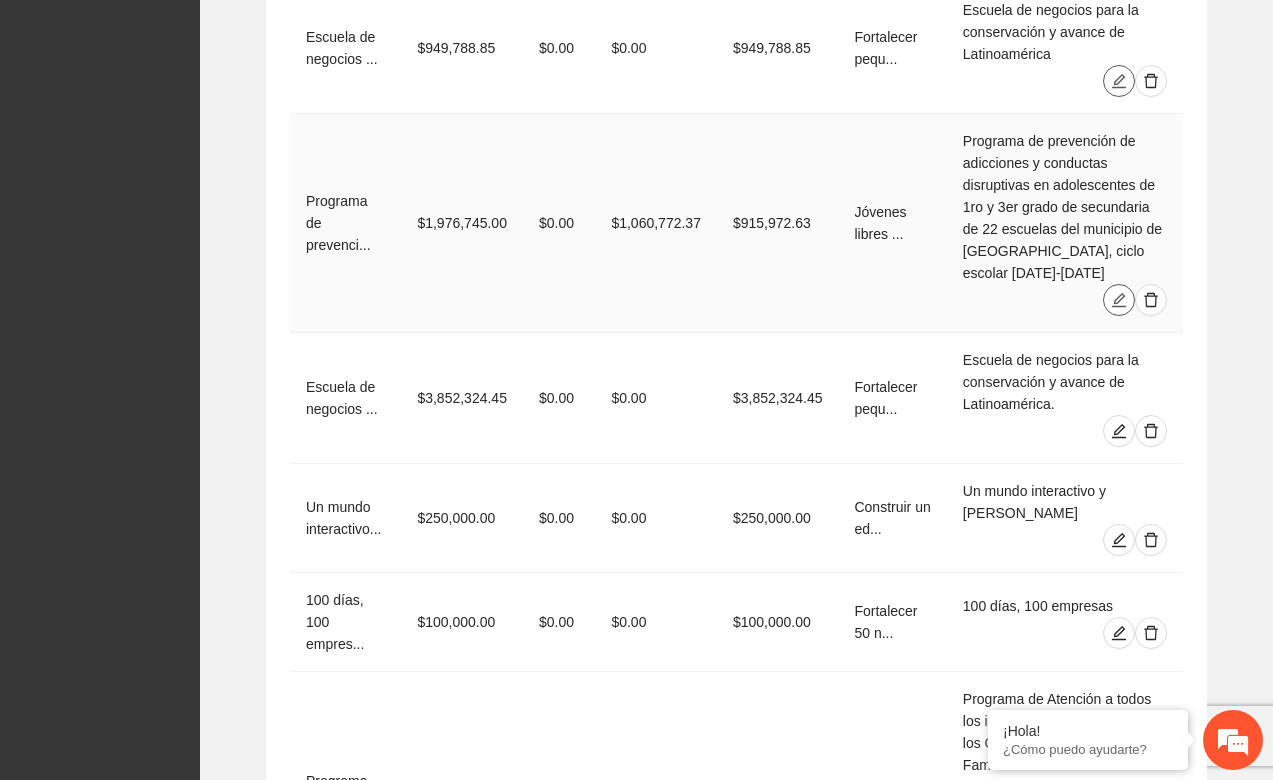 scroll, scrollTop: 3592, scrollLeft: 0, axis: vertical 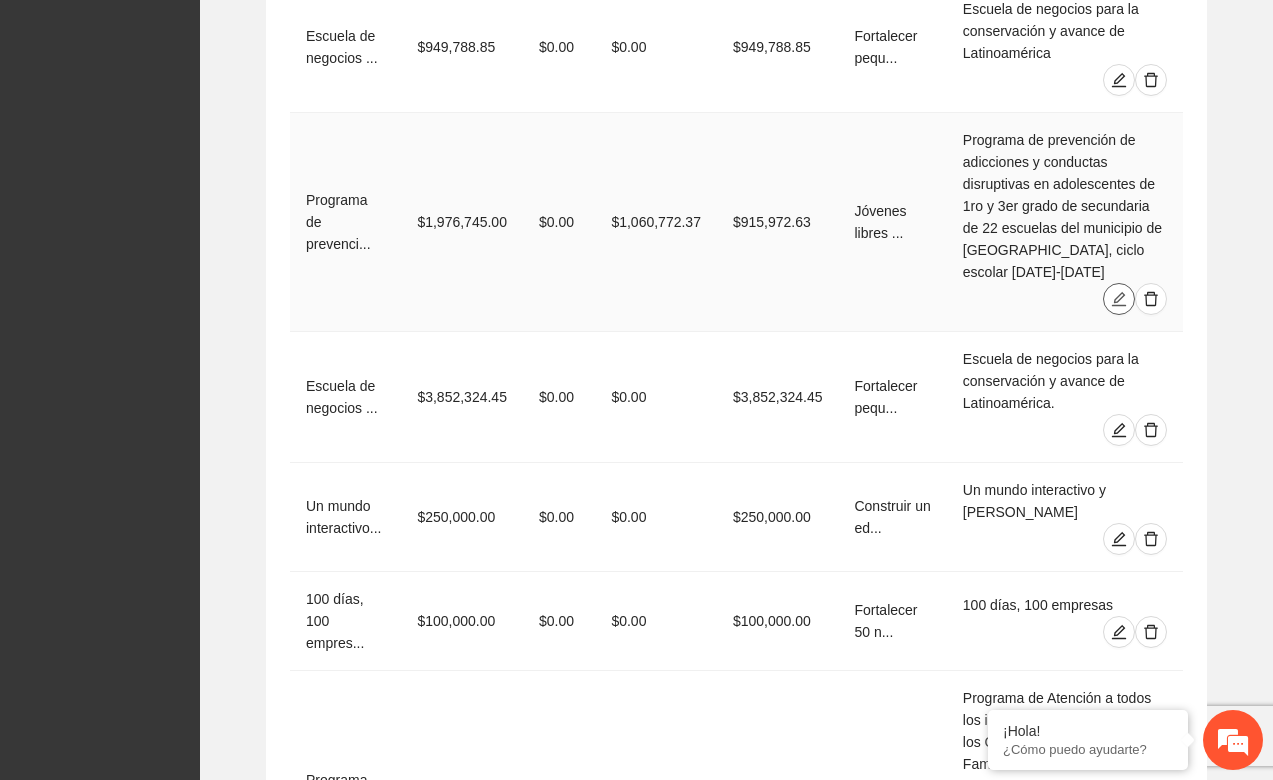 click 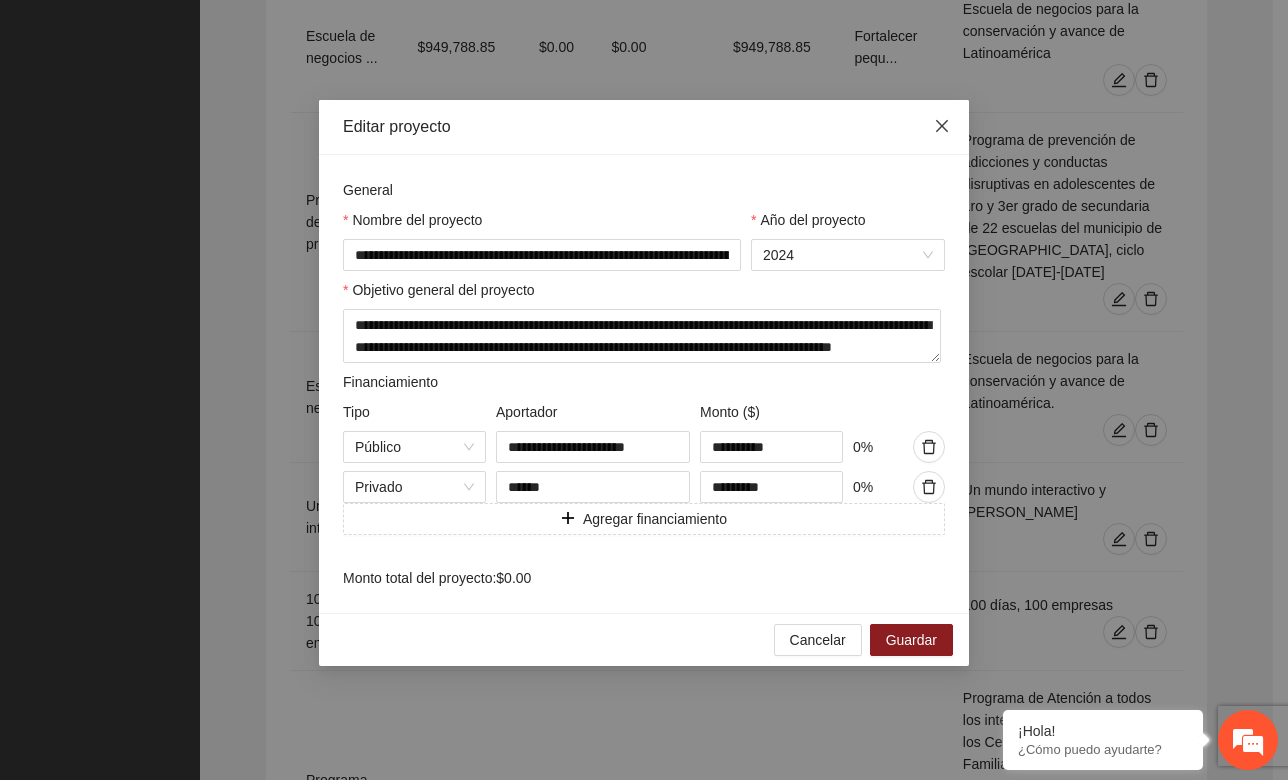 click 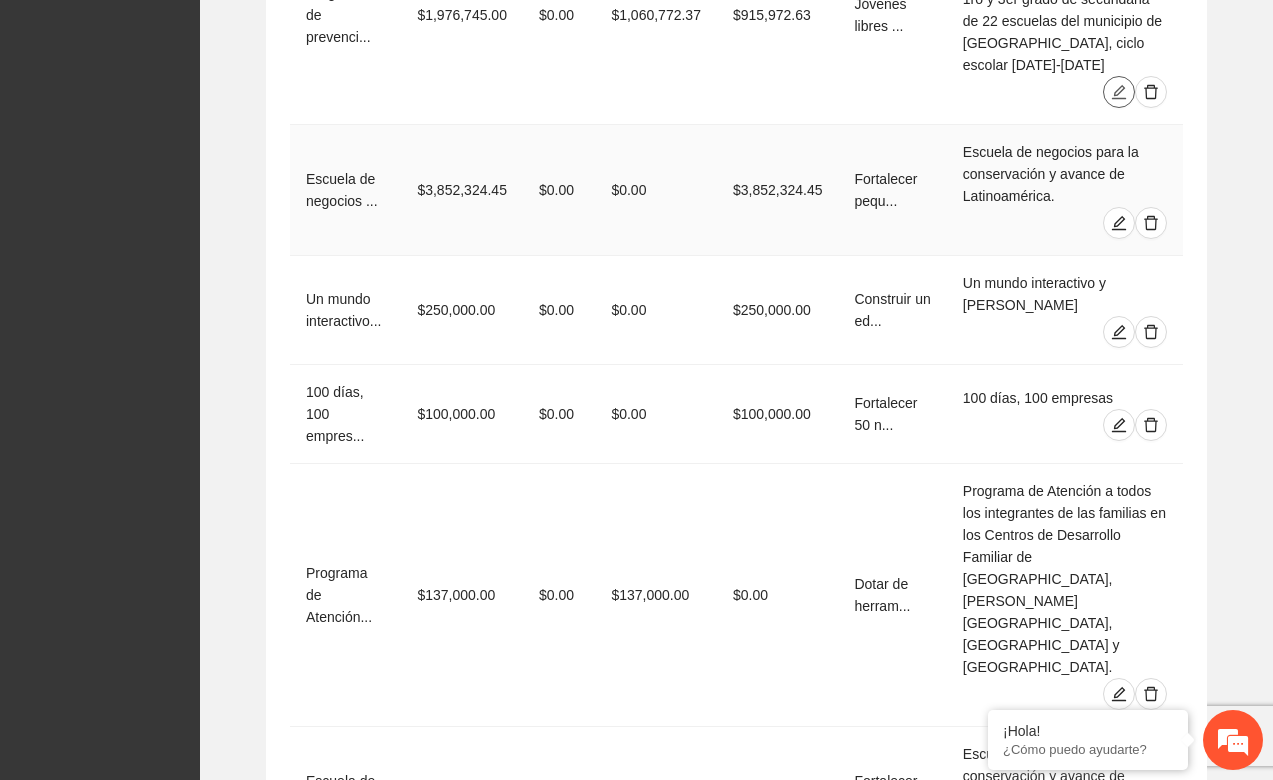 scroll, scrollTop: 3811, scrollLeft: 0, axis: vertical 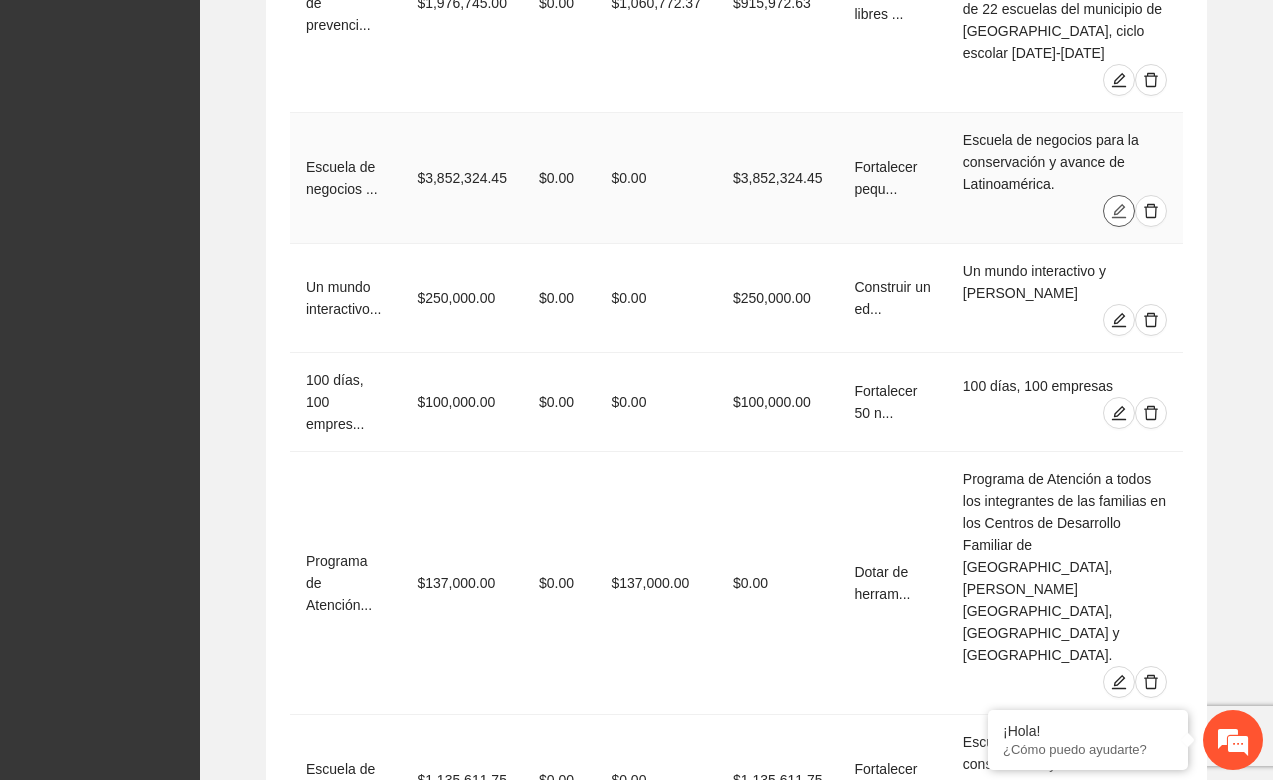 click 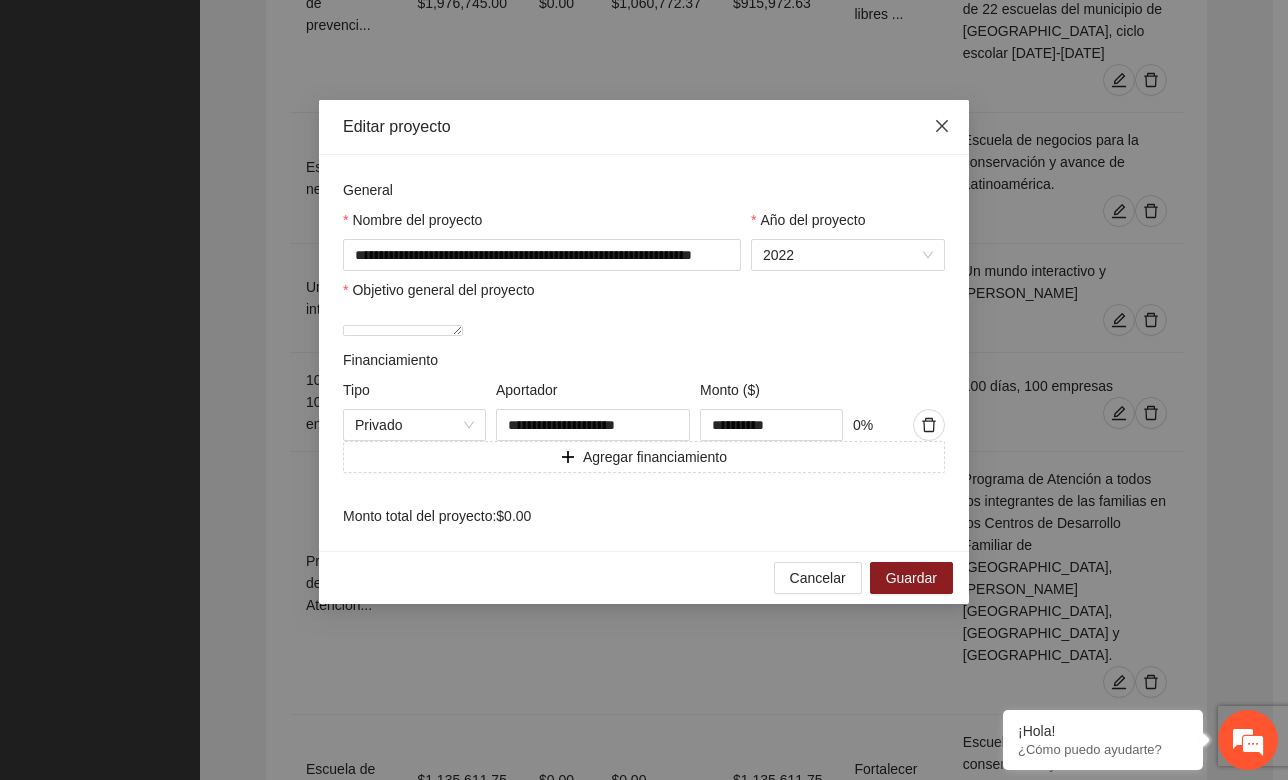 click 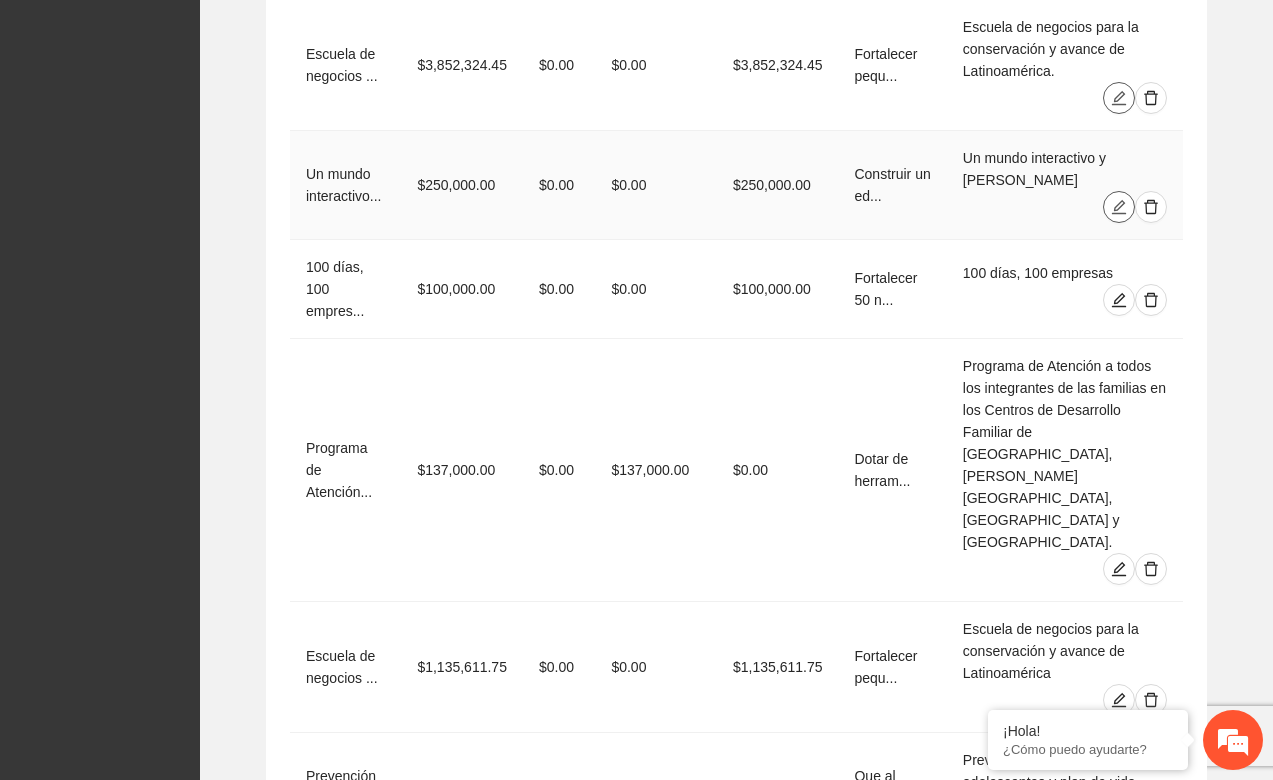 scroll, scrollTop: 3925, scrollLeft: 0, axis: vertical 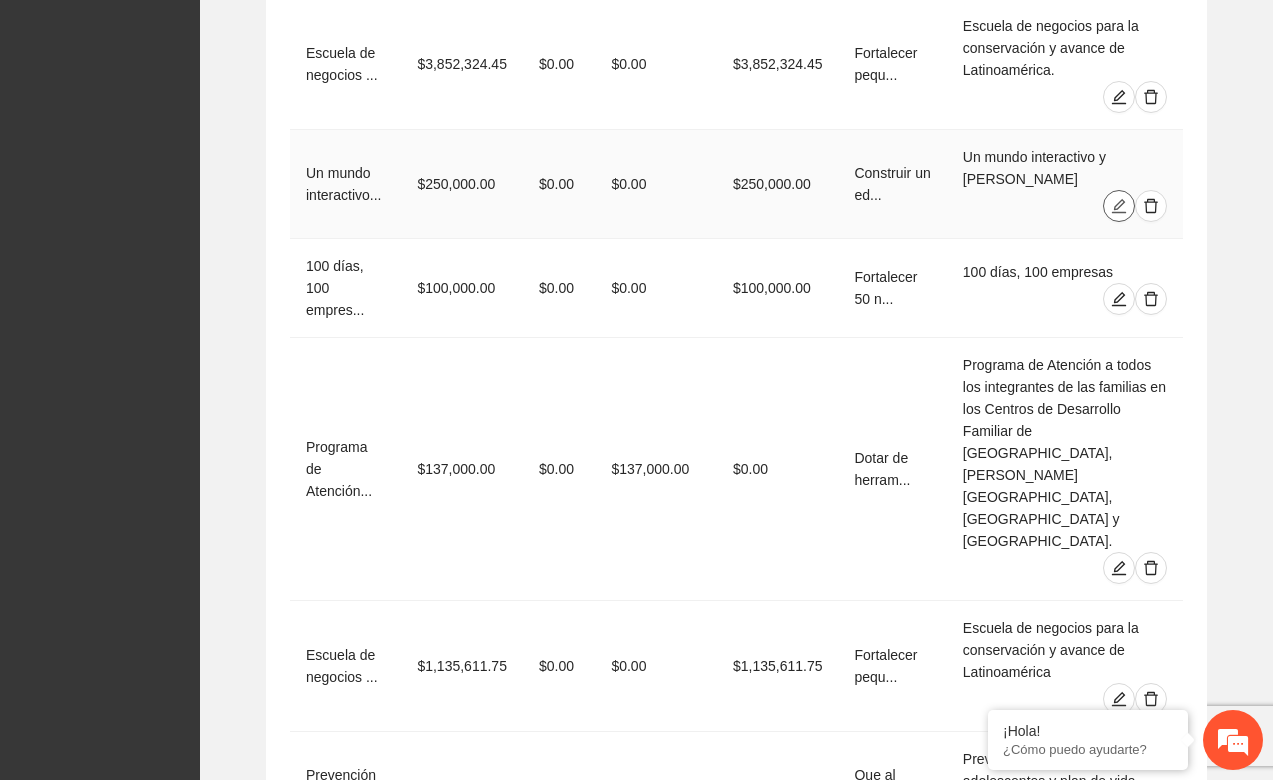 click 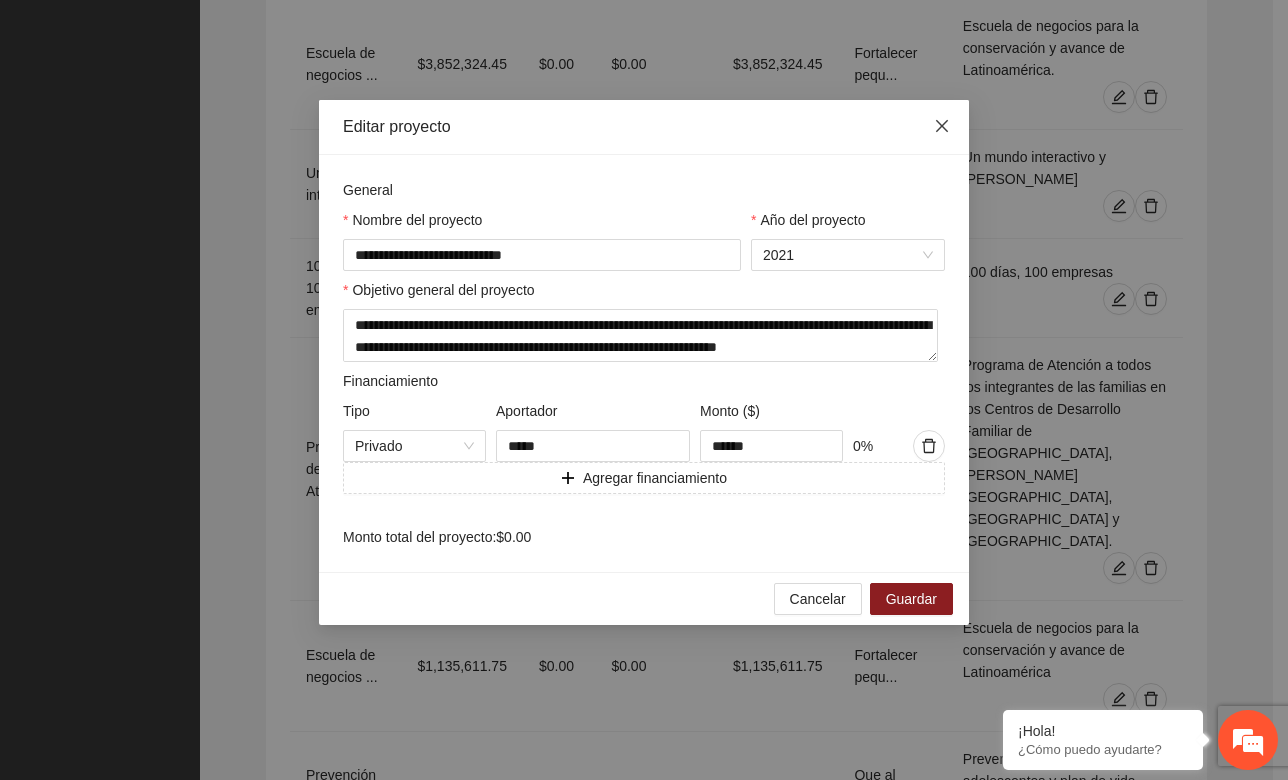 click 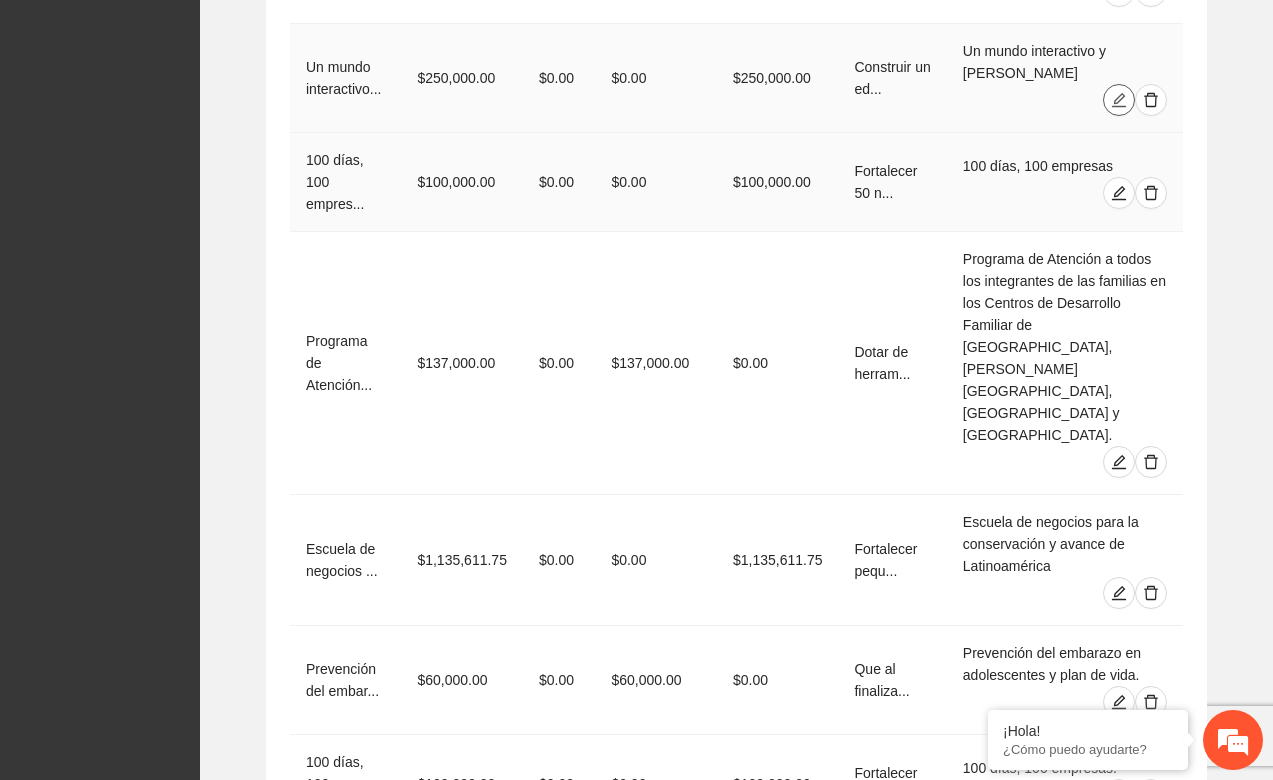 scroll, scrollTop: 4032, scrollLeft: 0, axis: vertical 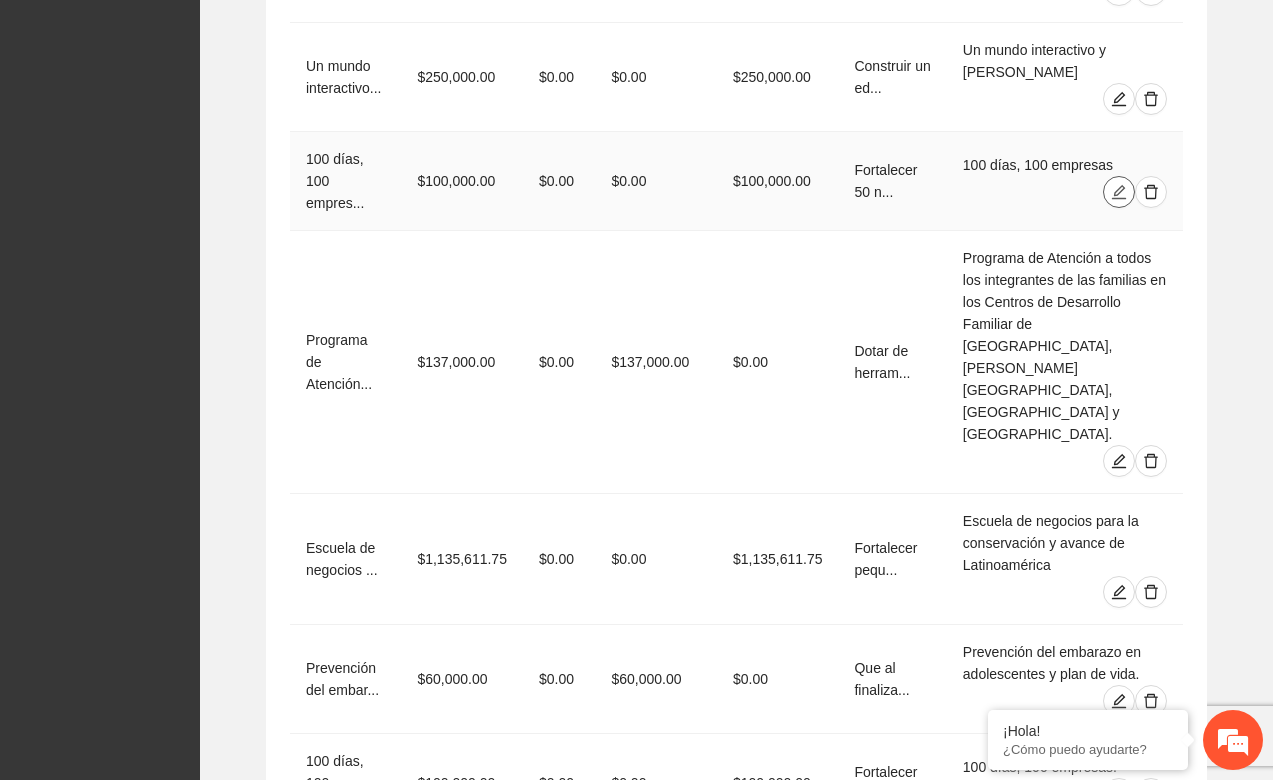 click 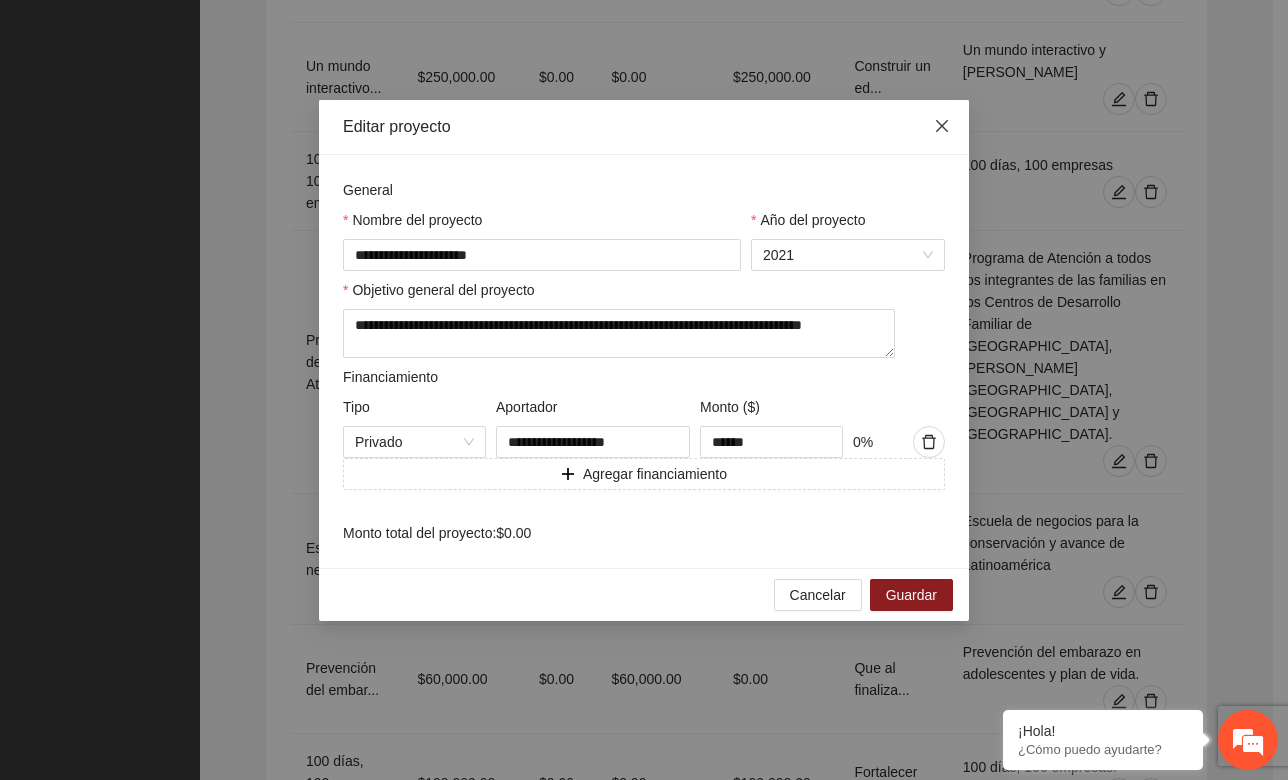 click 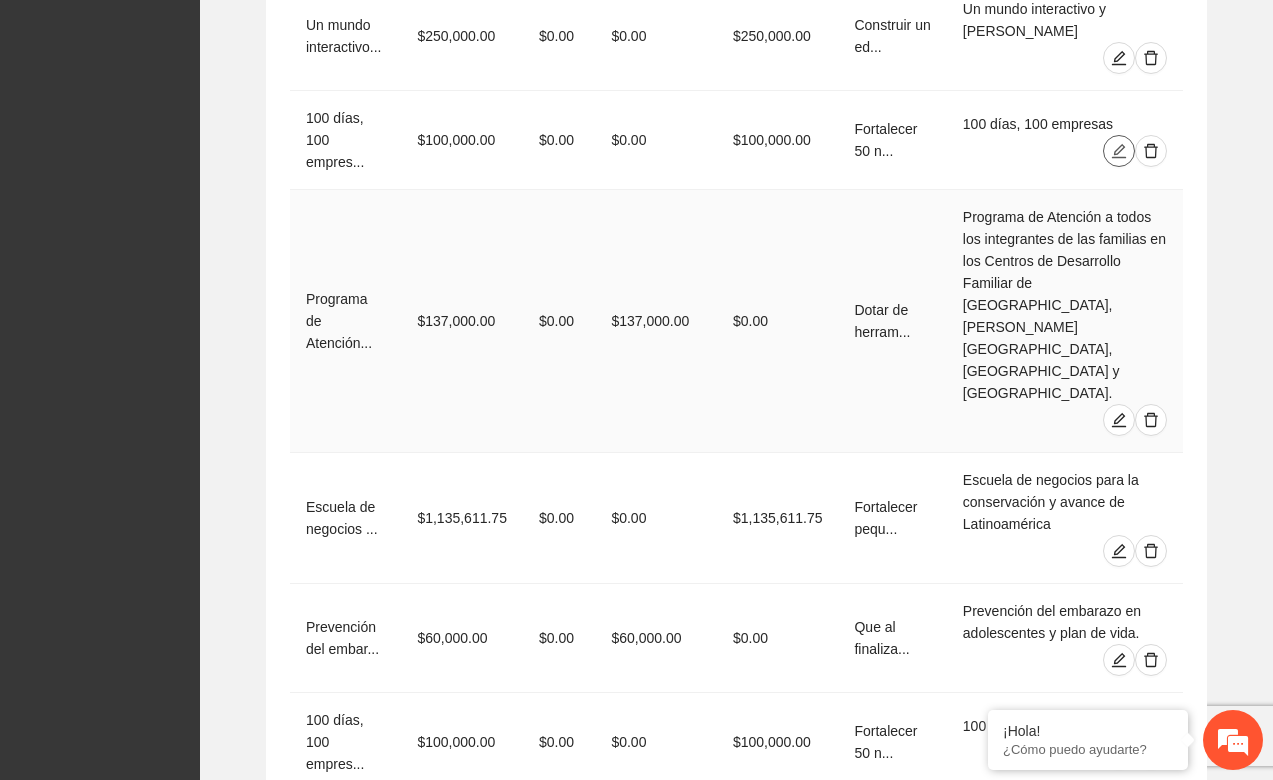 scroll, scrollTop: 4099, scrollLeft: 0, axis: vertical 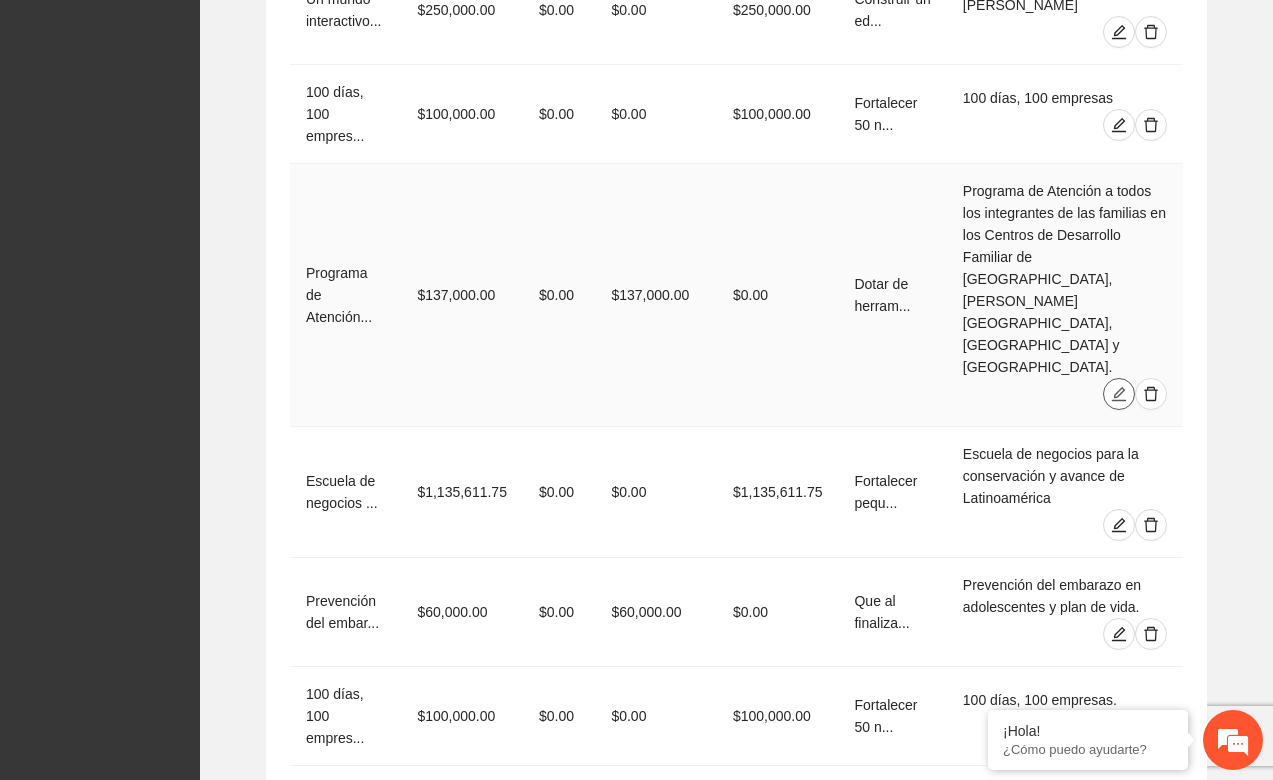 click 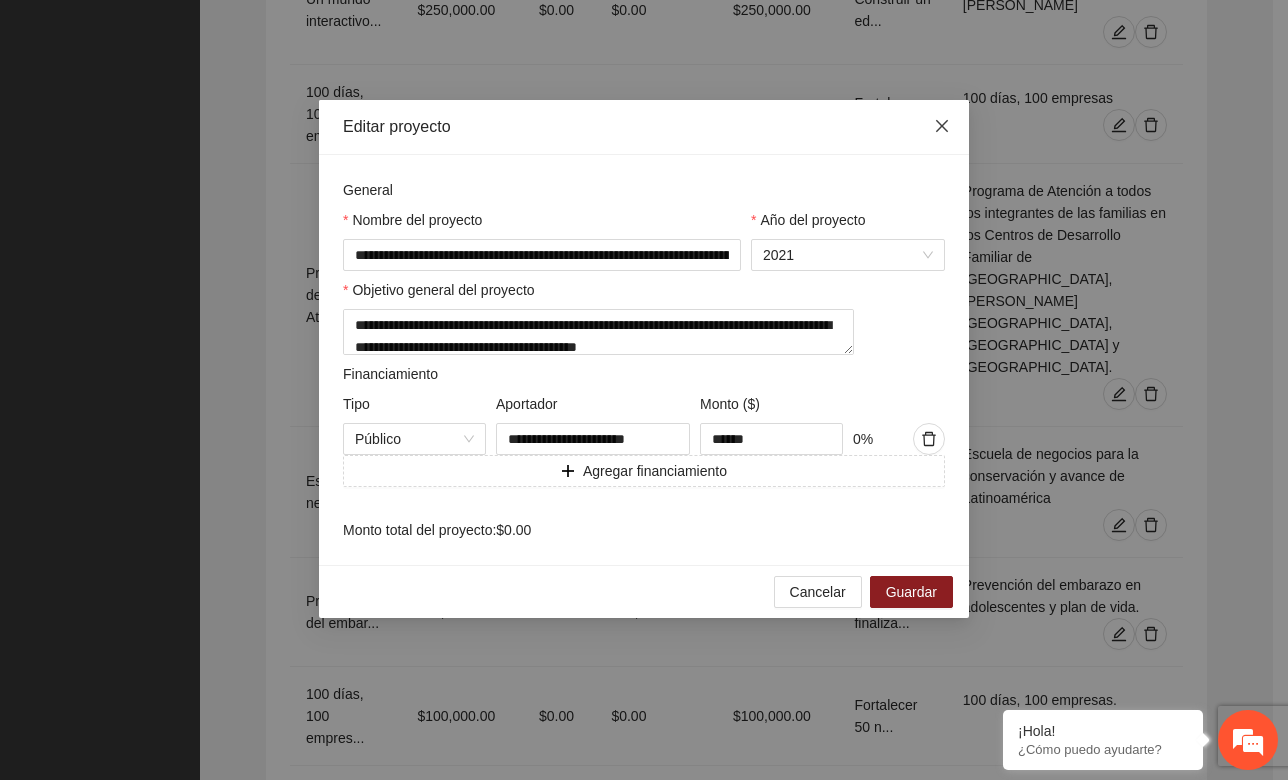 click 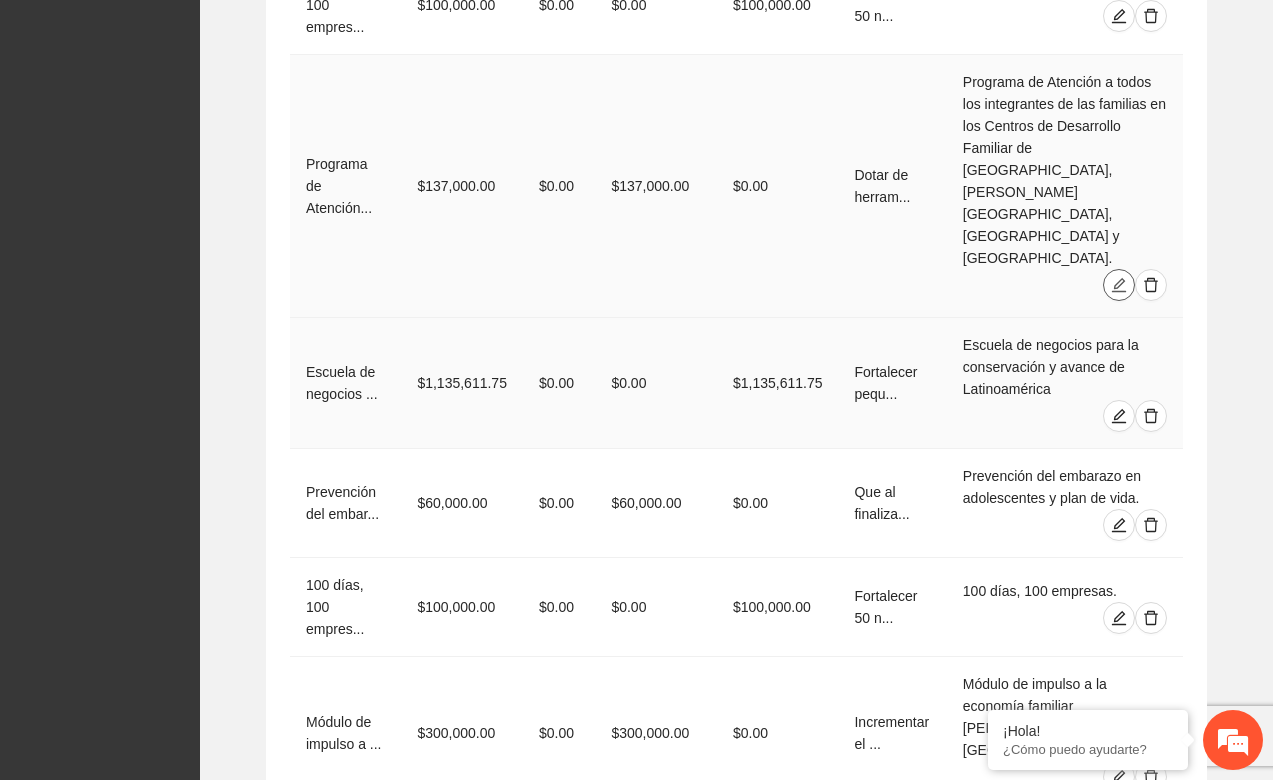 scroll, scrollTop: 4211, scrollLeft: 0, axis: vertical 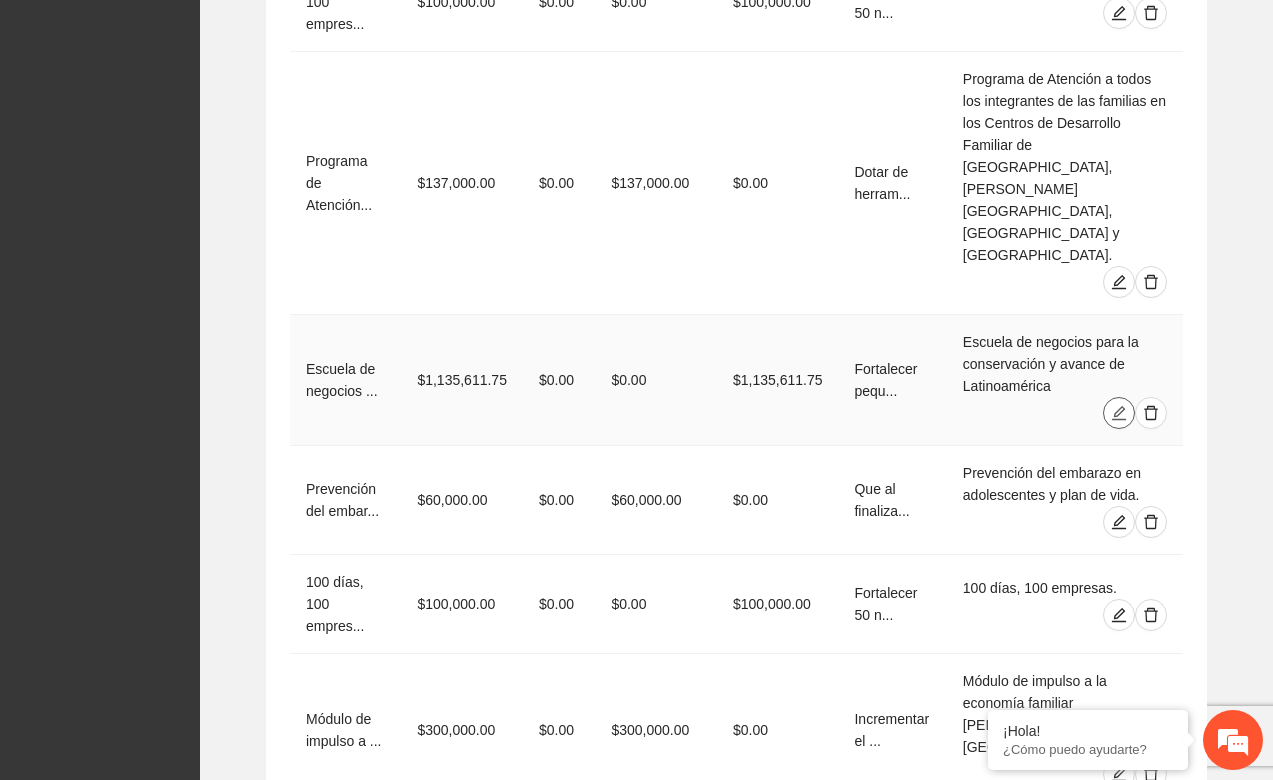 click 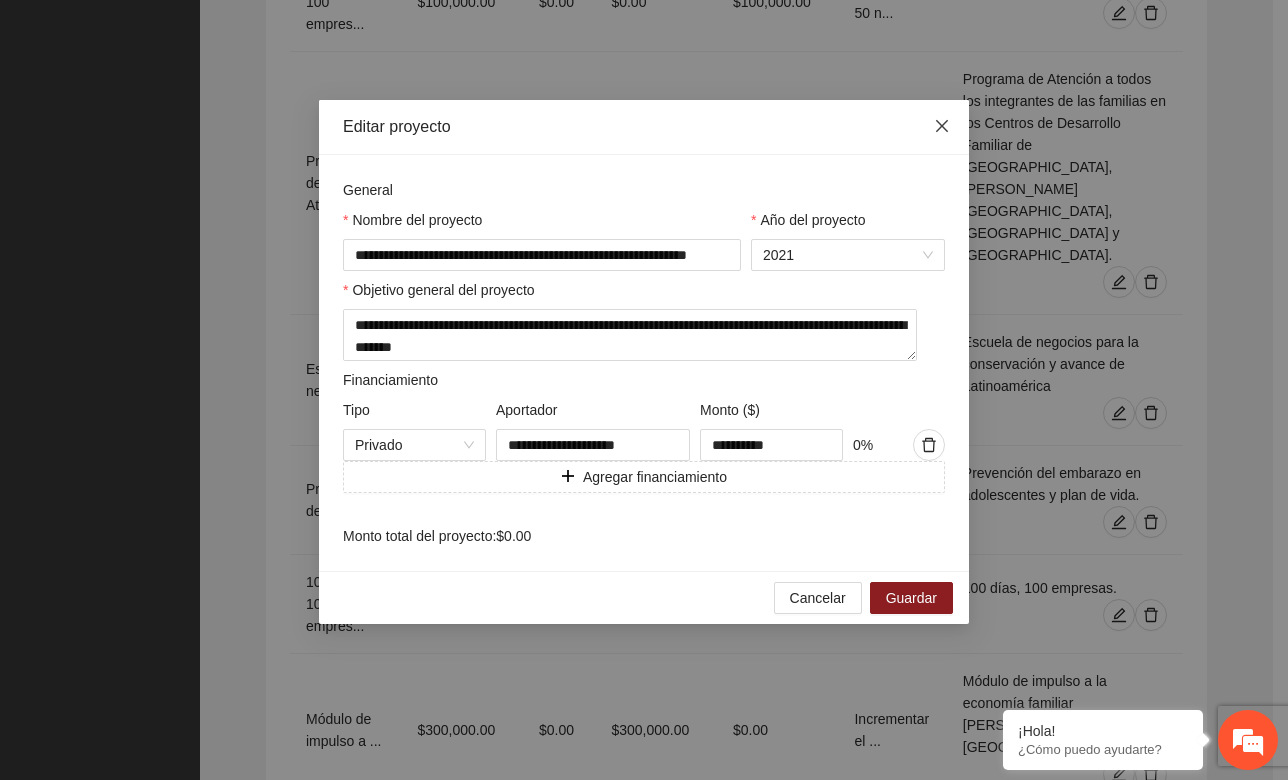 click 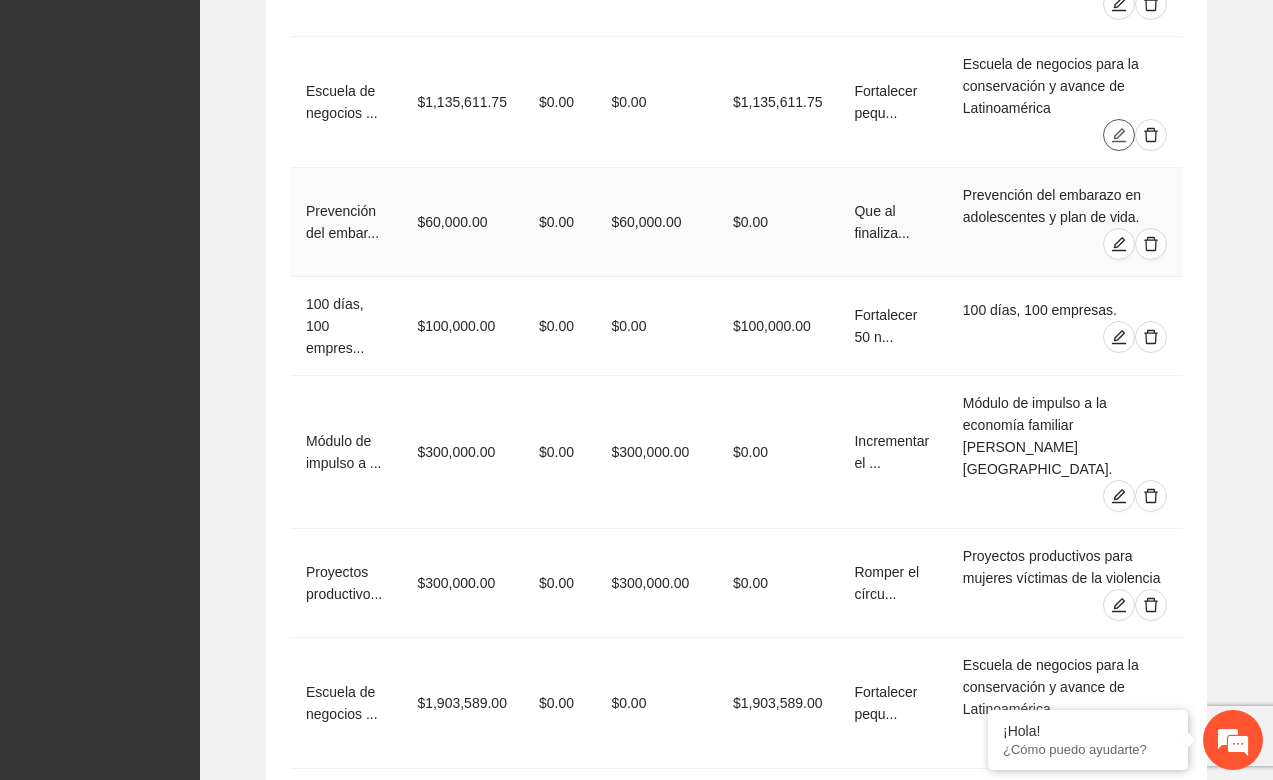scroll, scrollTop: 4493, scrollLeft: 0, axis: vertical 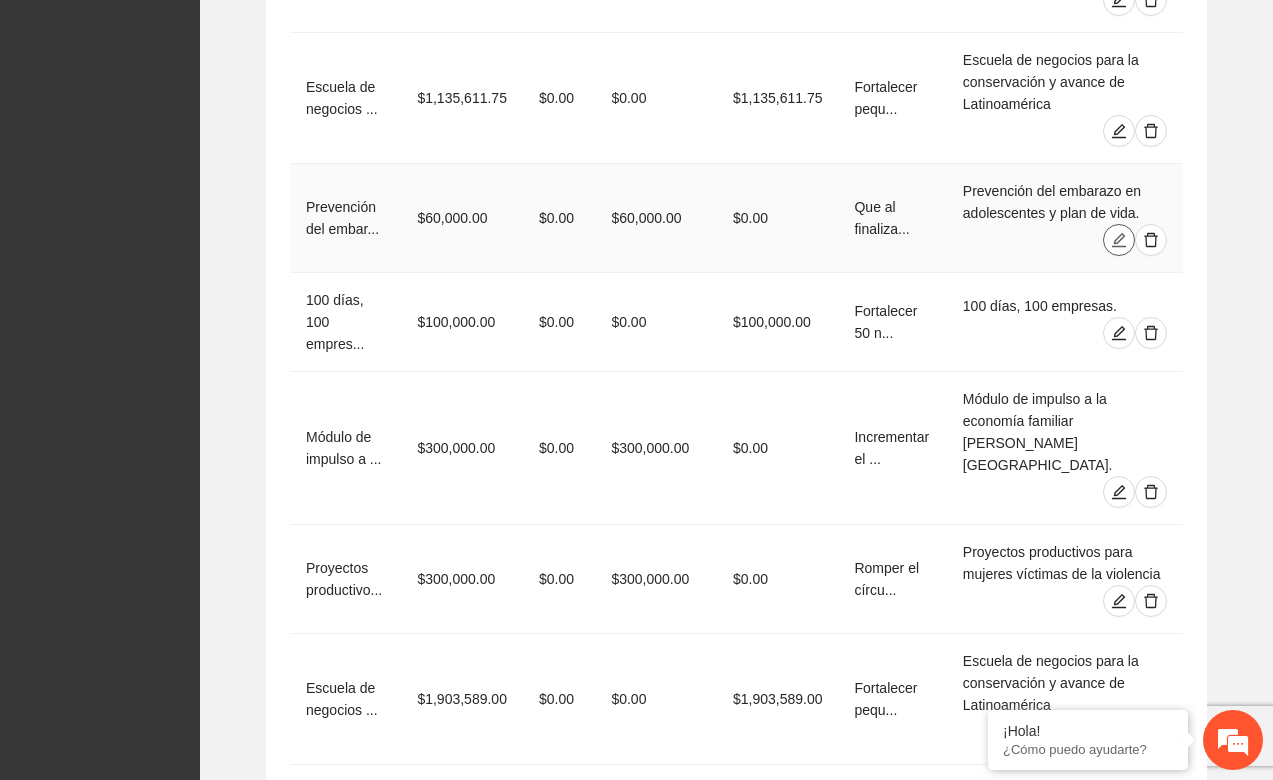 click 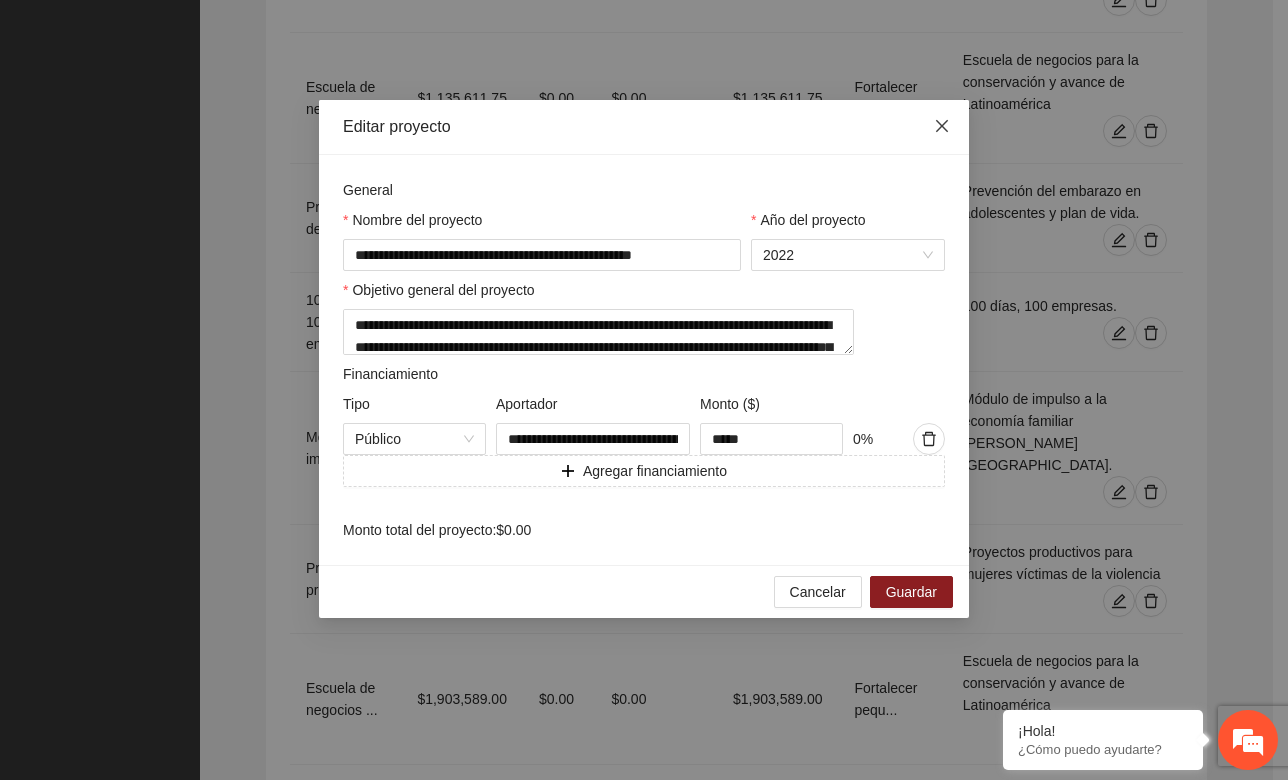 click 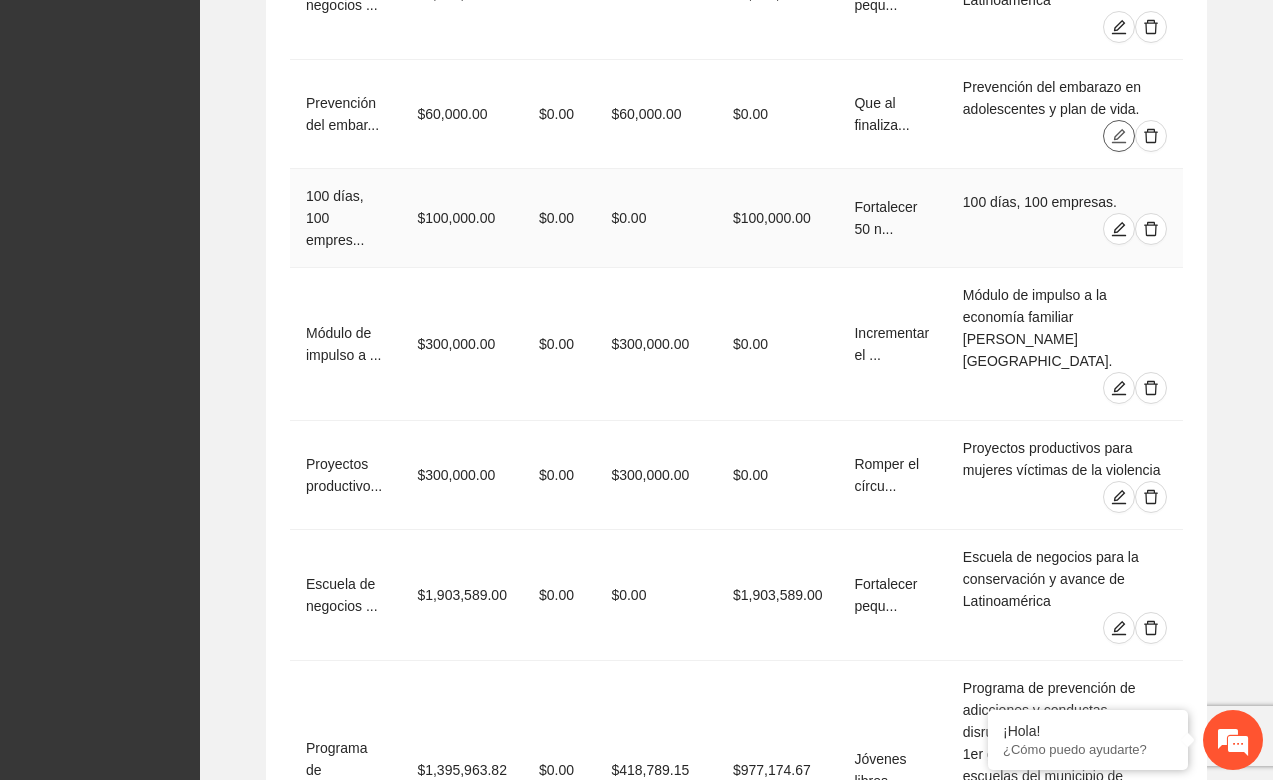 scroll, scrollTop: 4608, scrollLeft: 0, axis: vertical 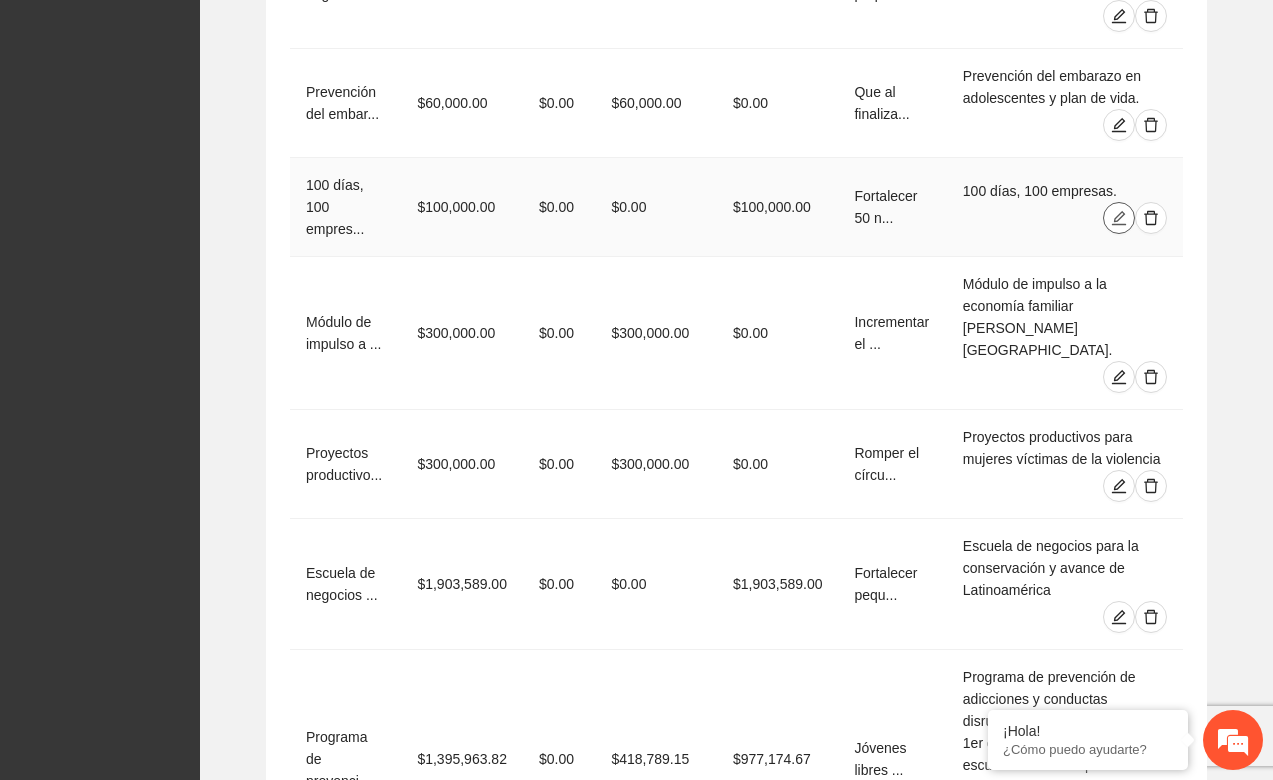 click 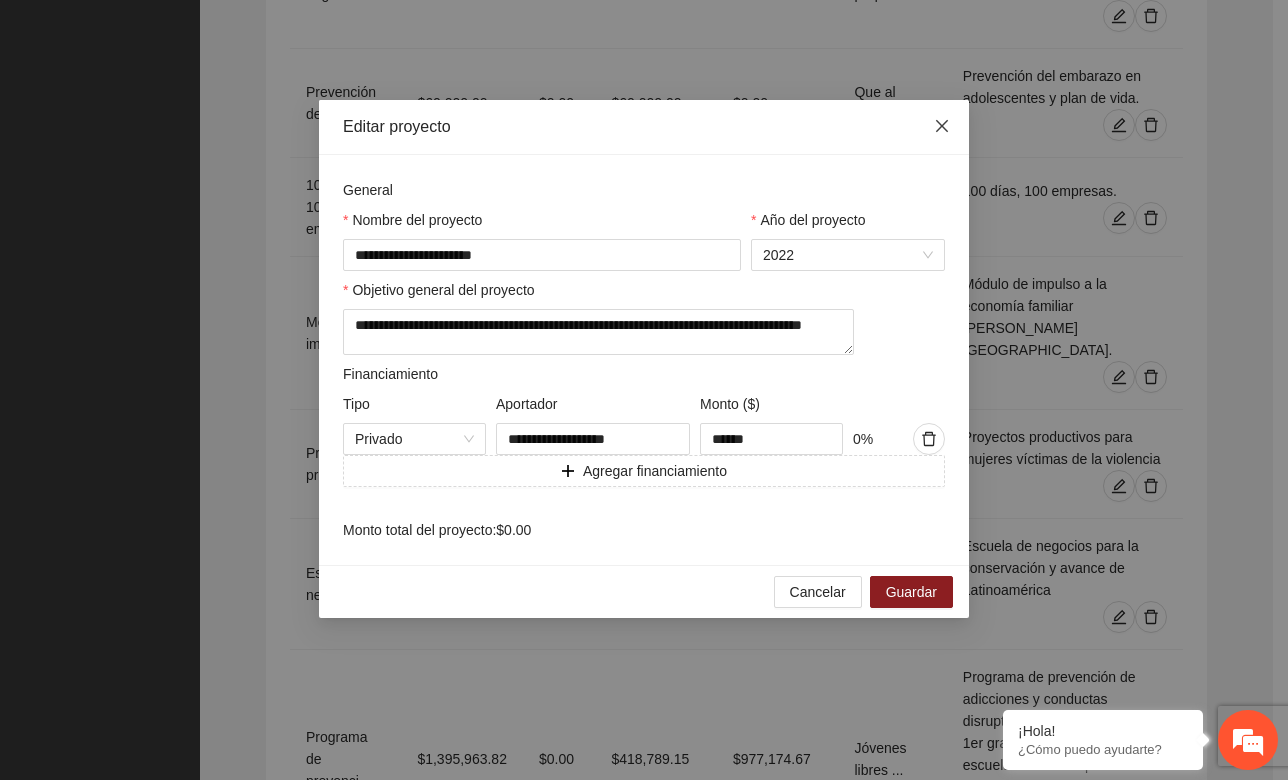 click 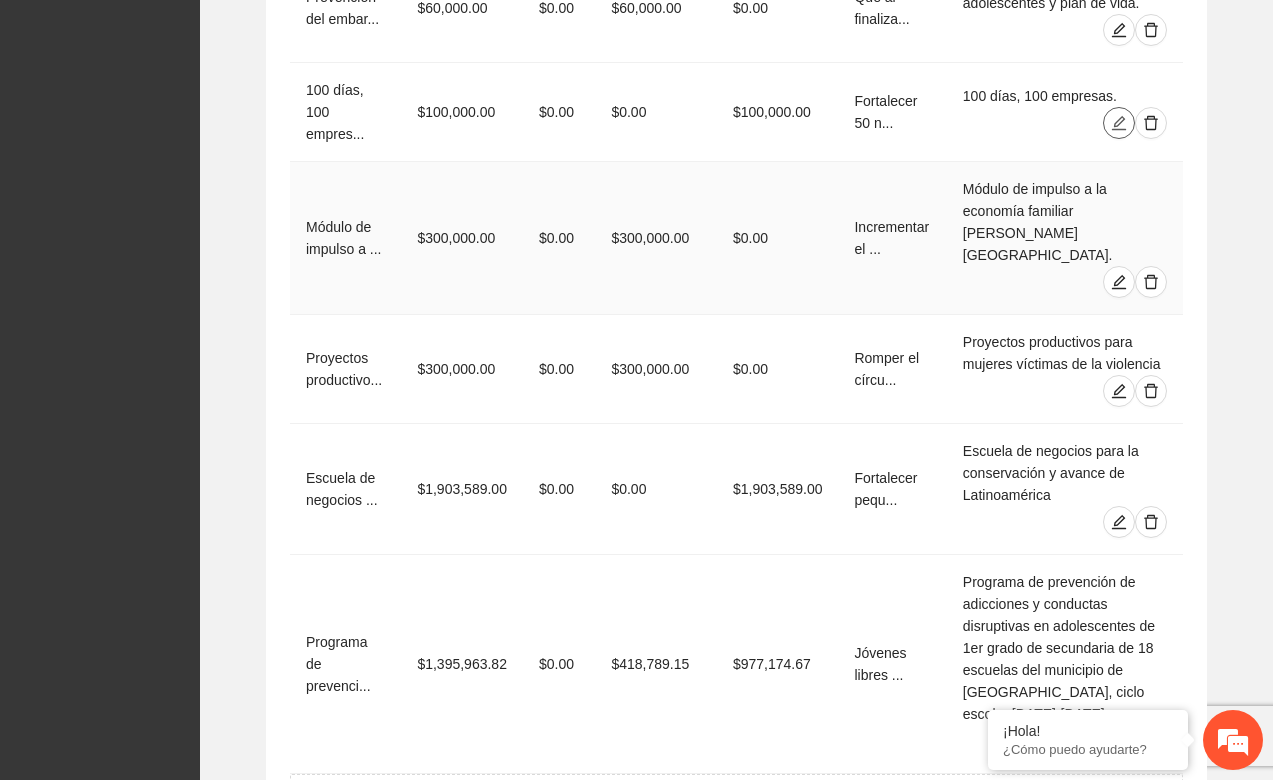 scroll, scrollTop: 4708, scrollLeft: 0, axis: vertical 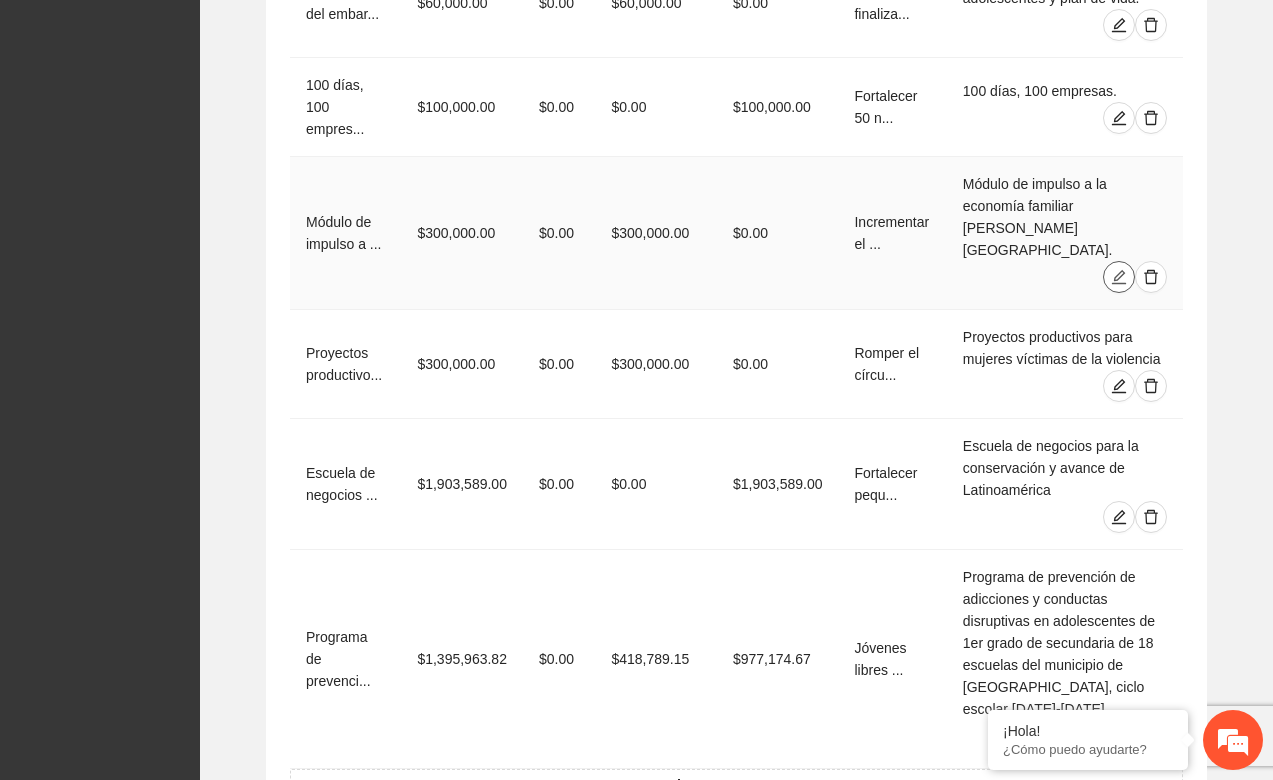 click 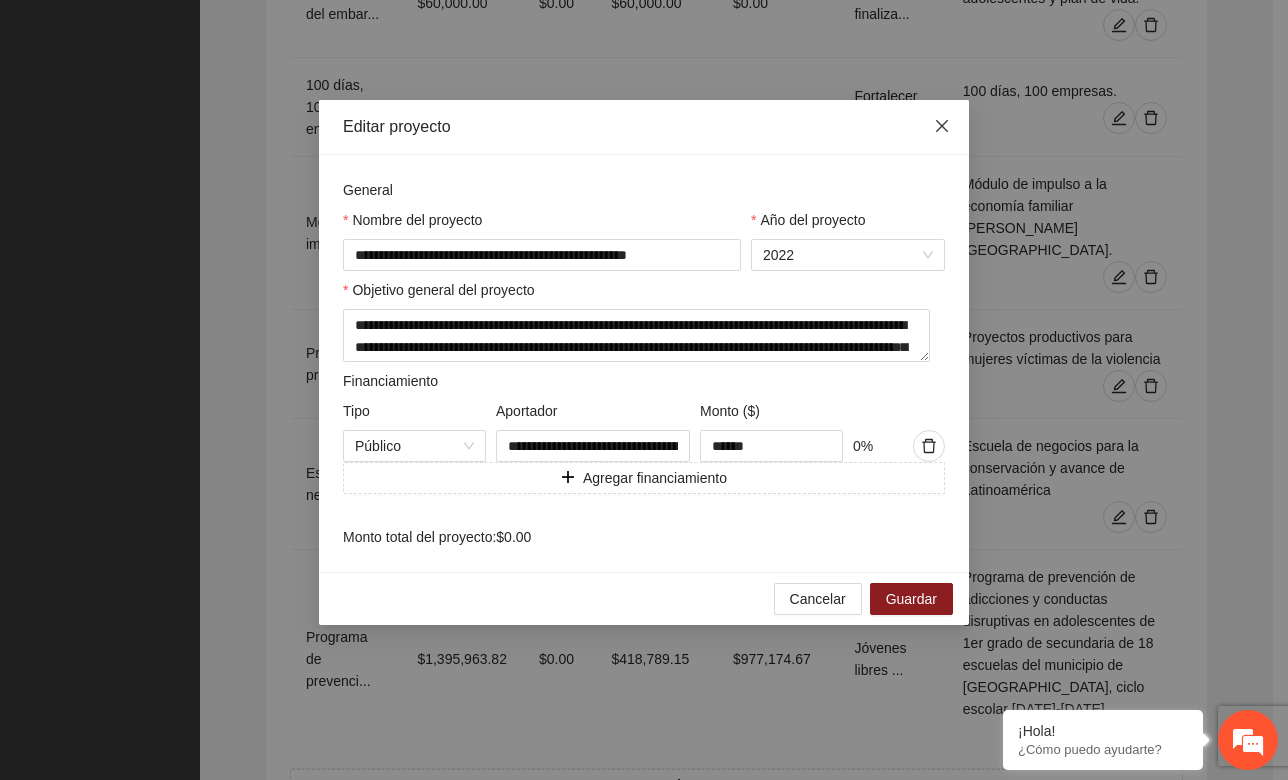 click 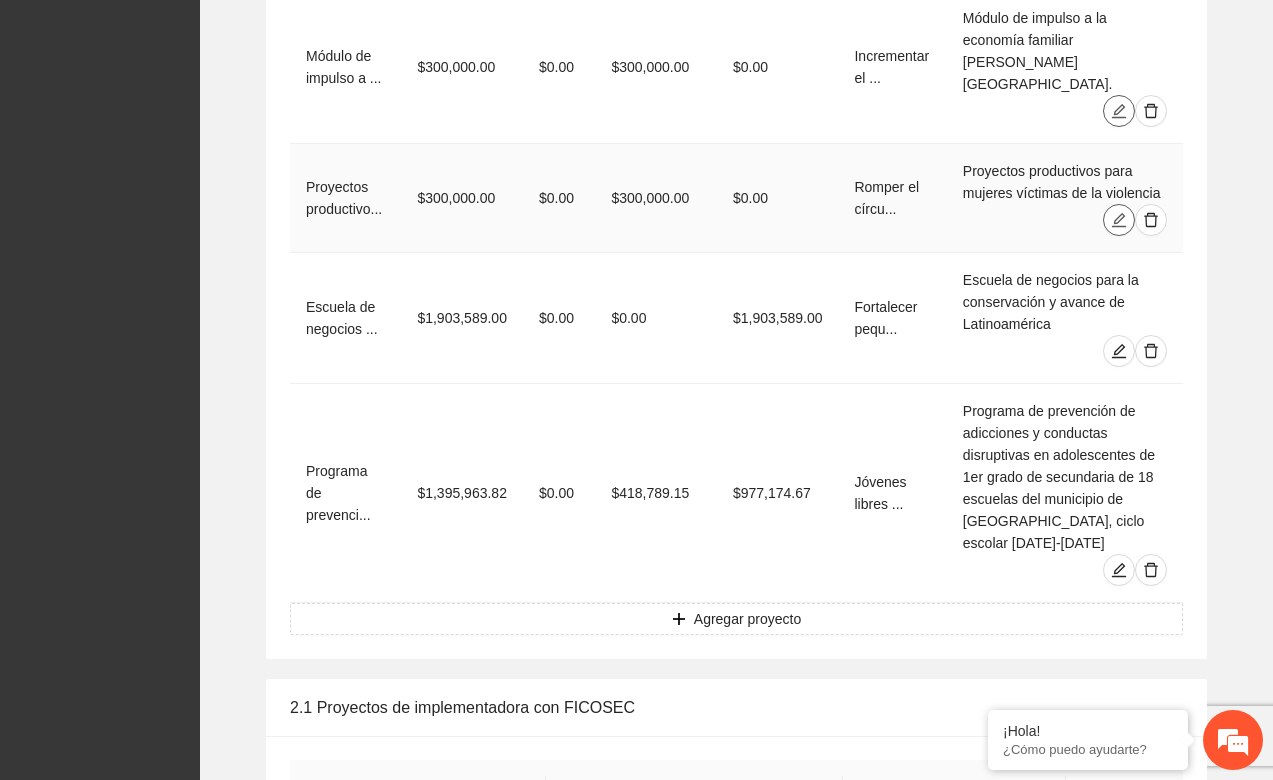 scroll, scrollTop: 4881, scrollLeft: 0, axis: vertical 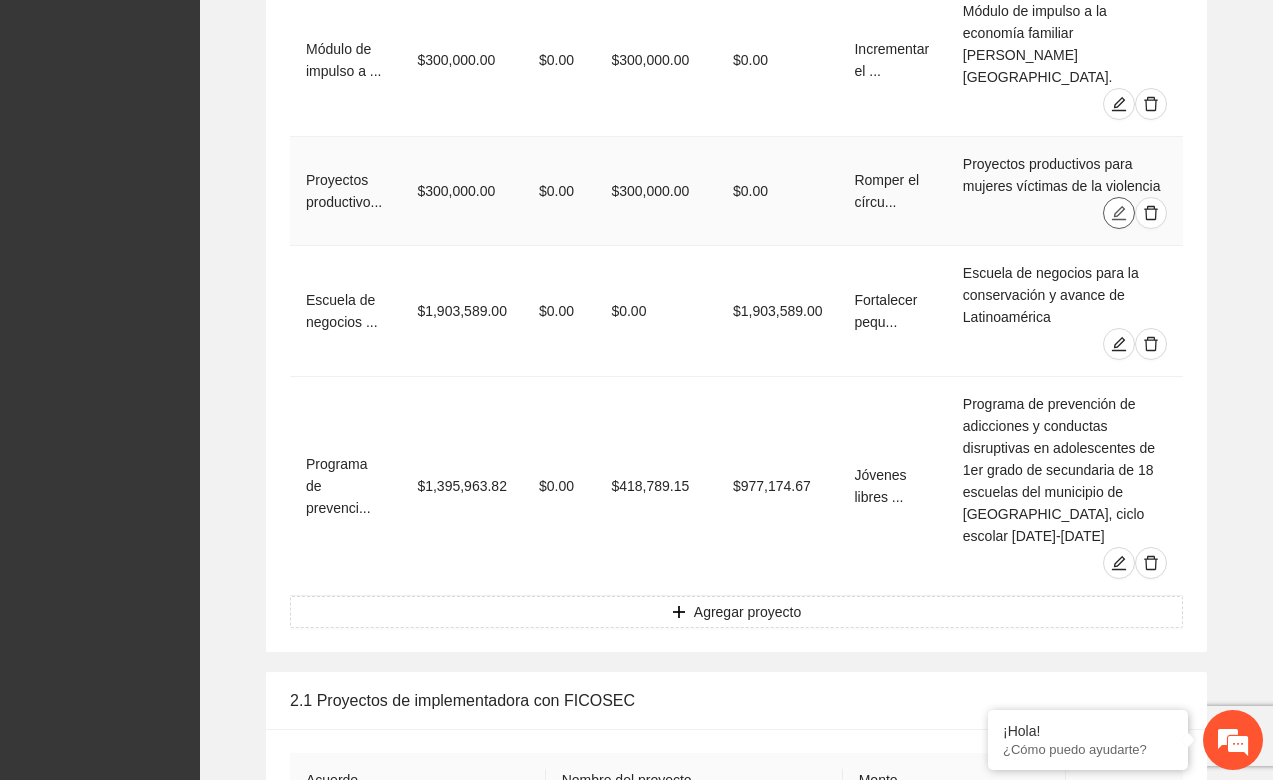 click at bounding box center (1119, 213) 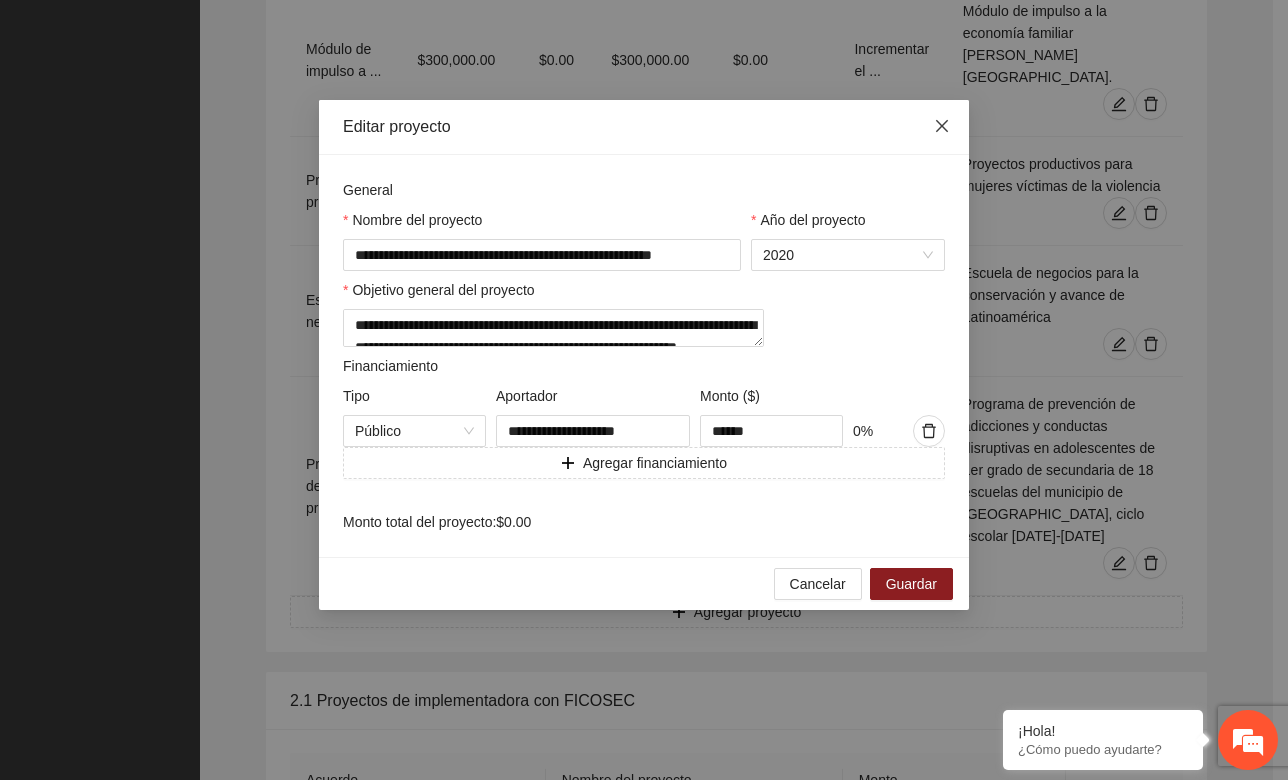 click 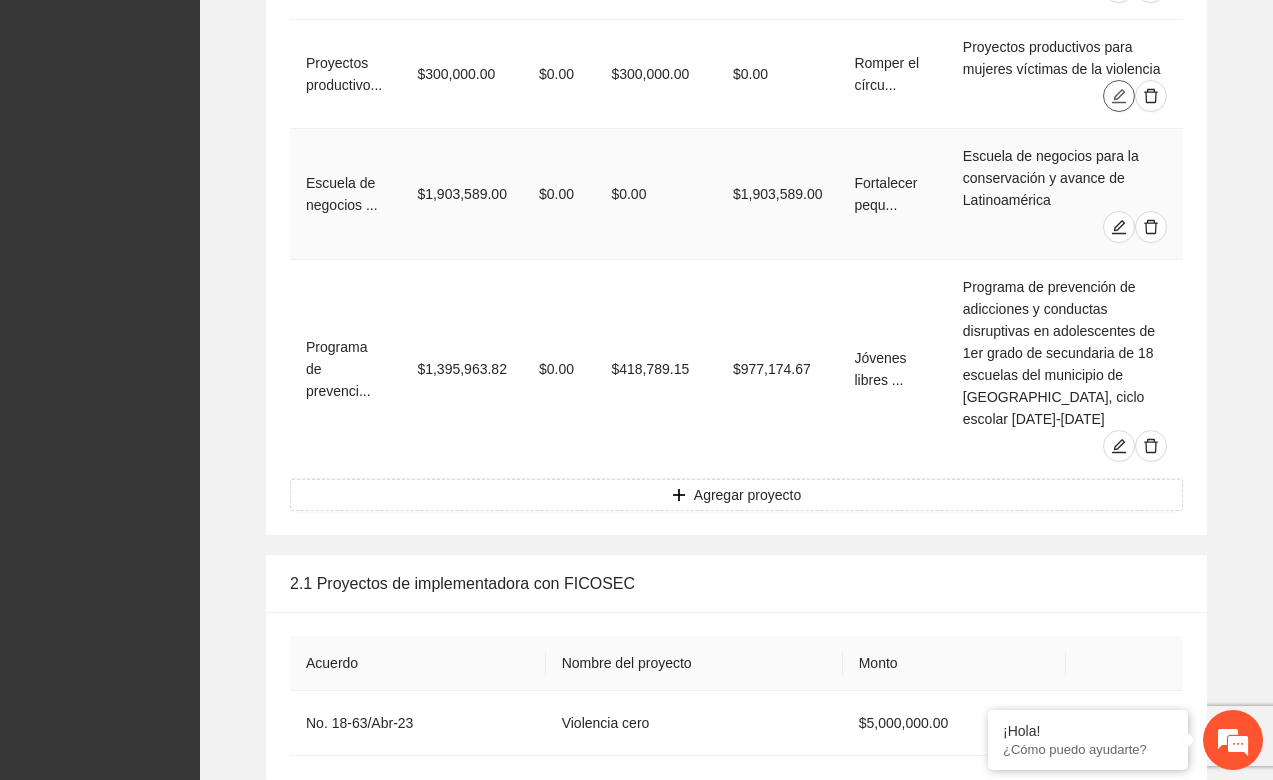 scroll, scrollTop: 5000, scrollLeft: 0, axis: vertical 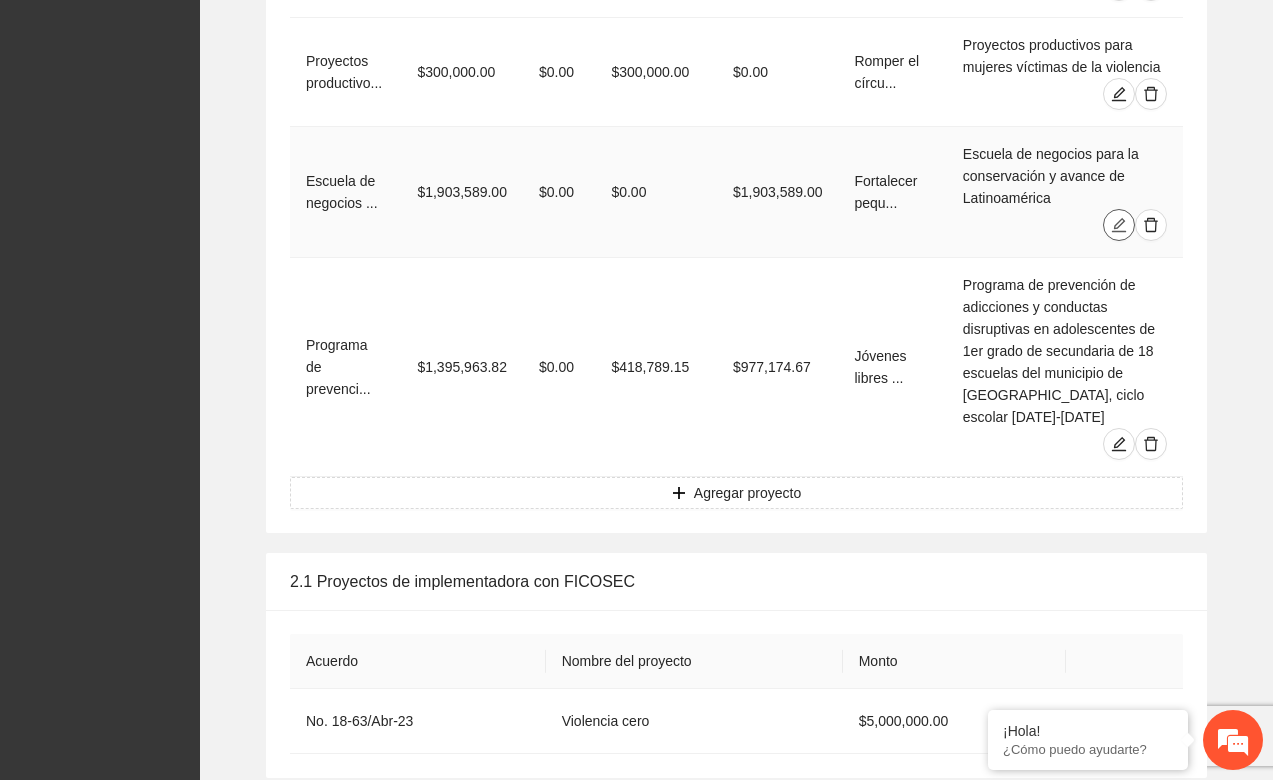 click 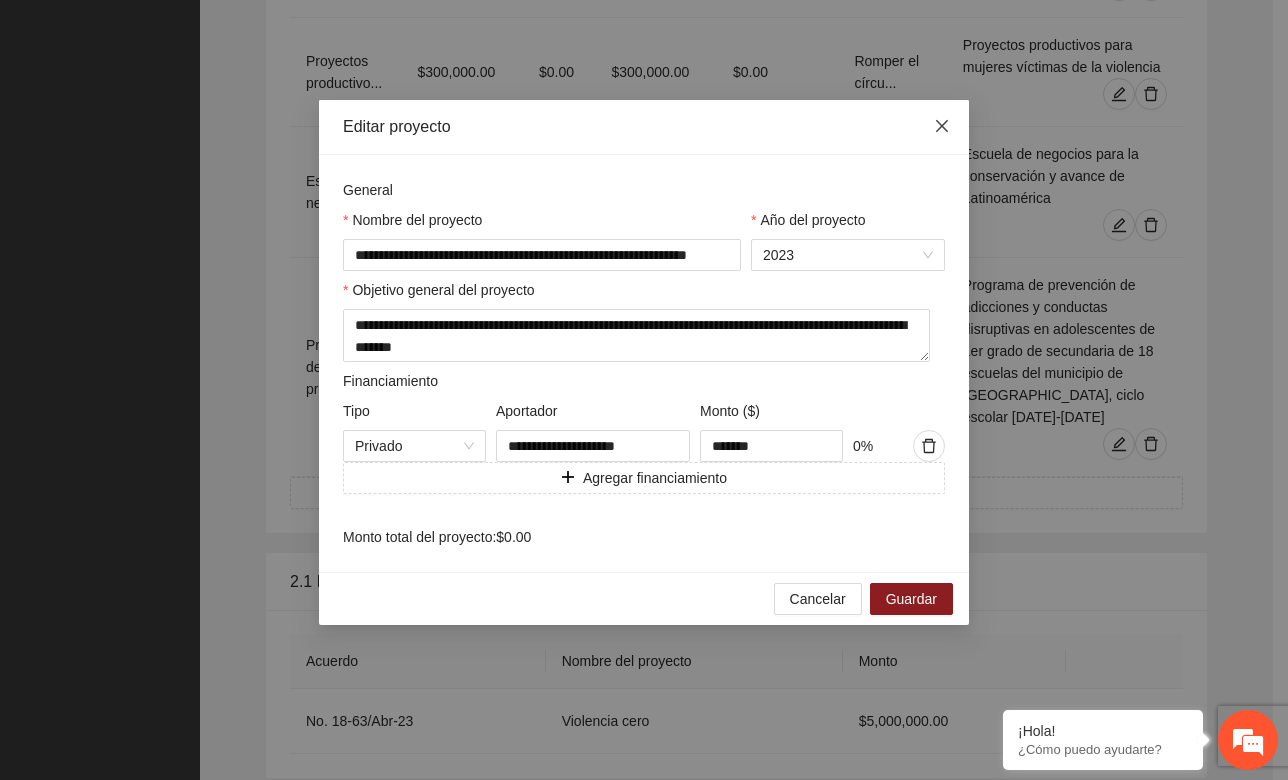 click at bounding box center [942, 127] 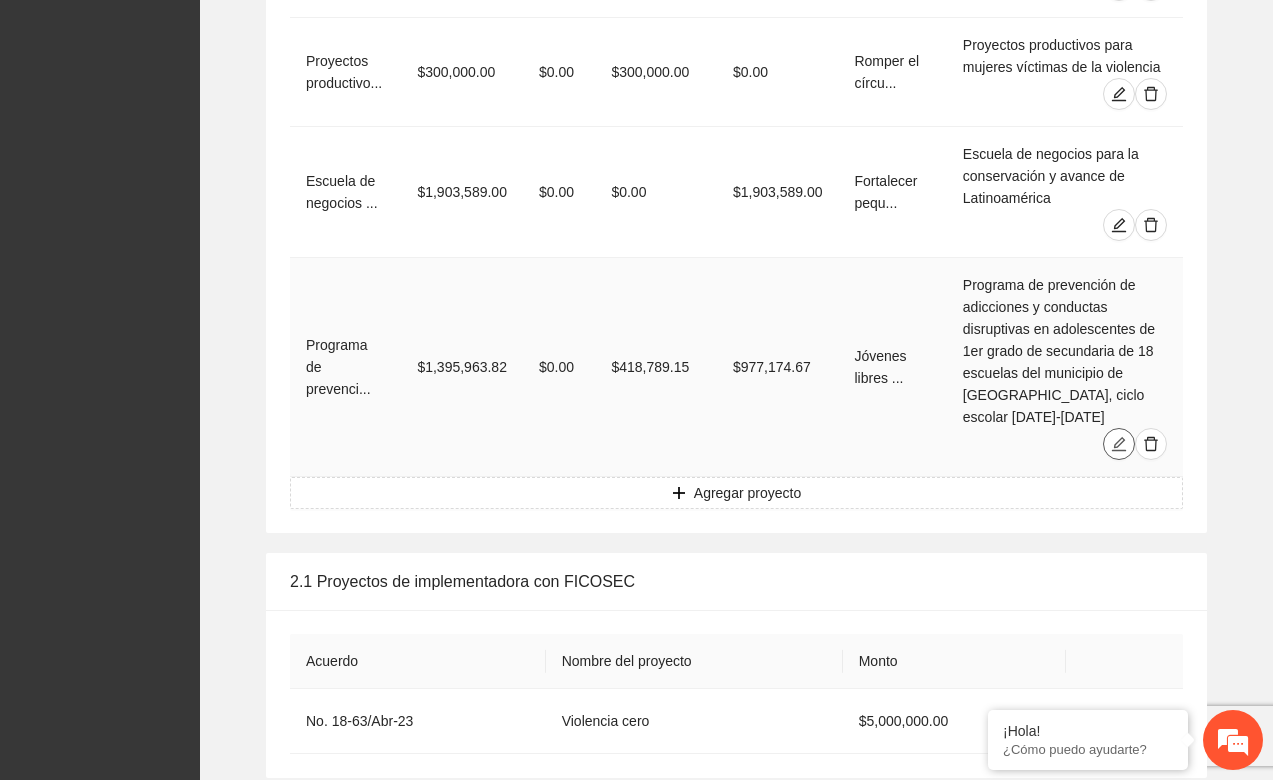 click 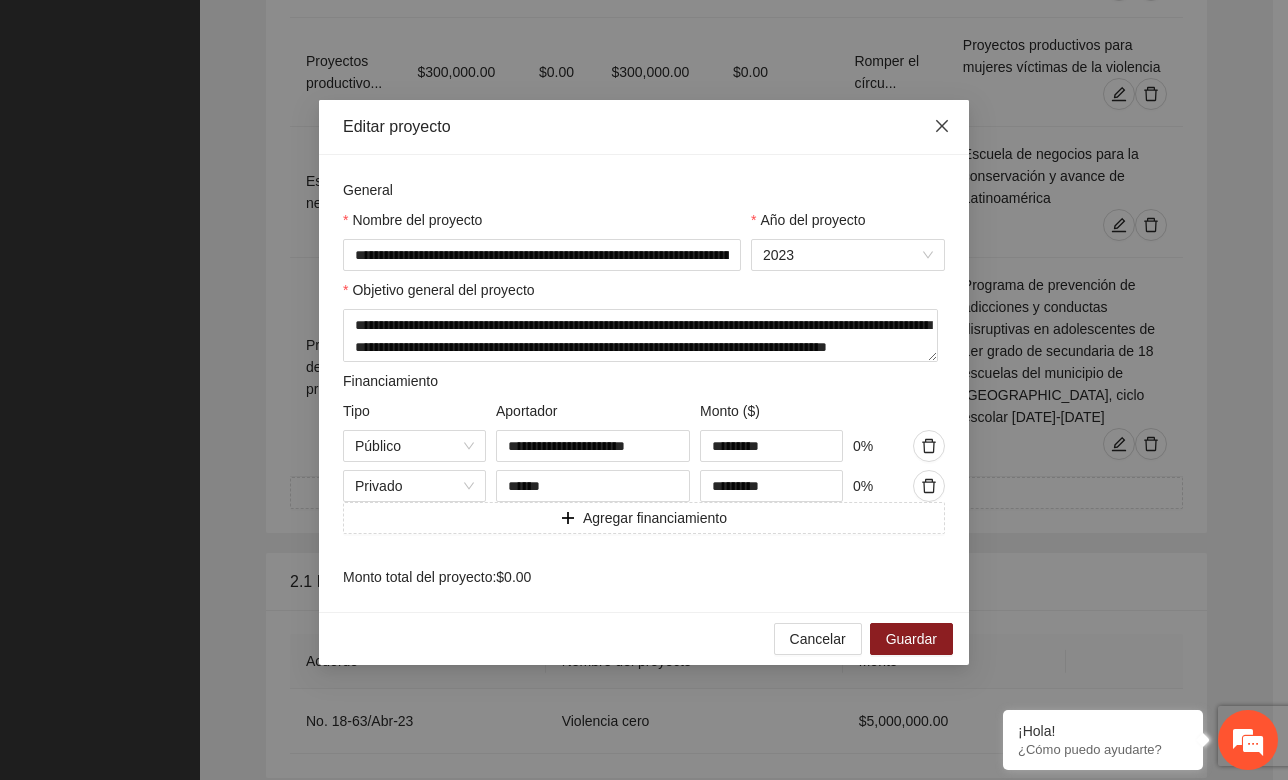 click 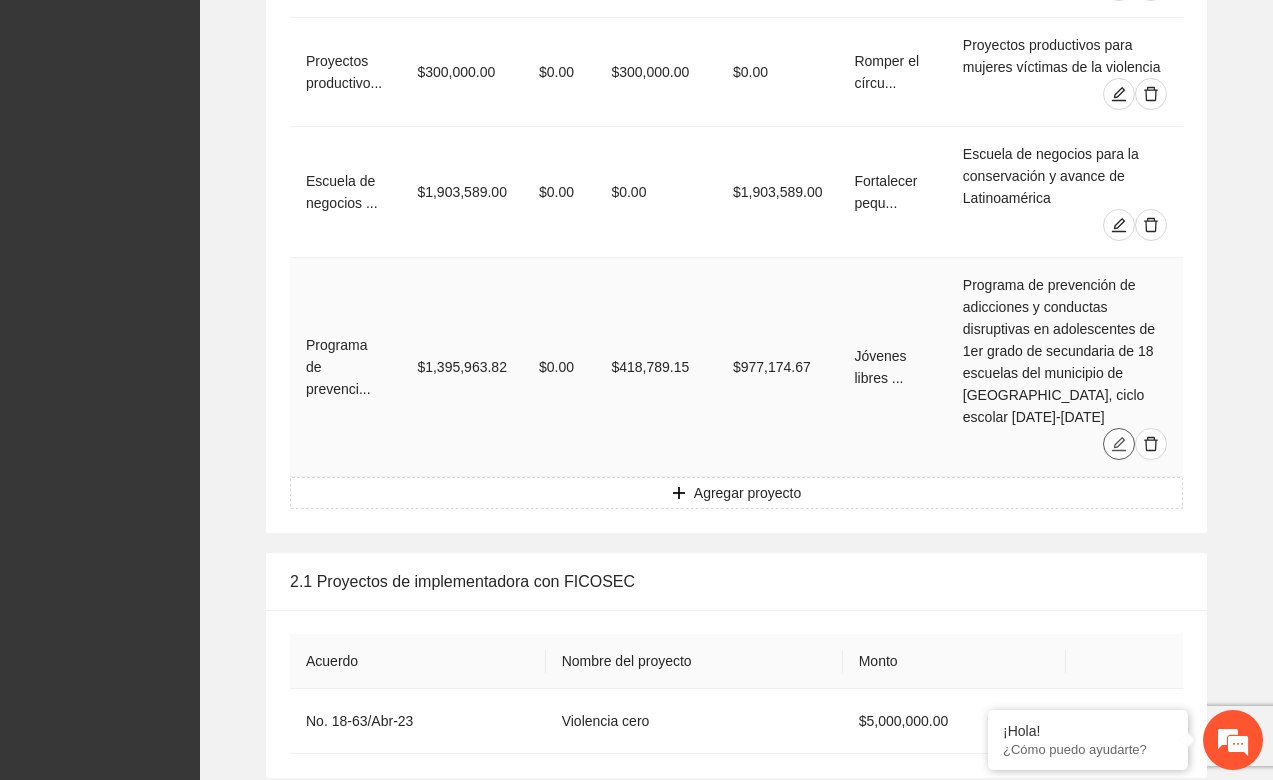 click 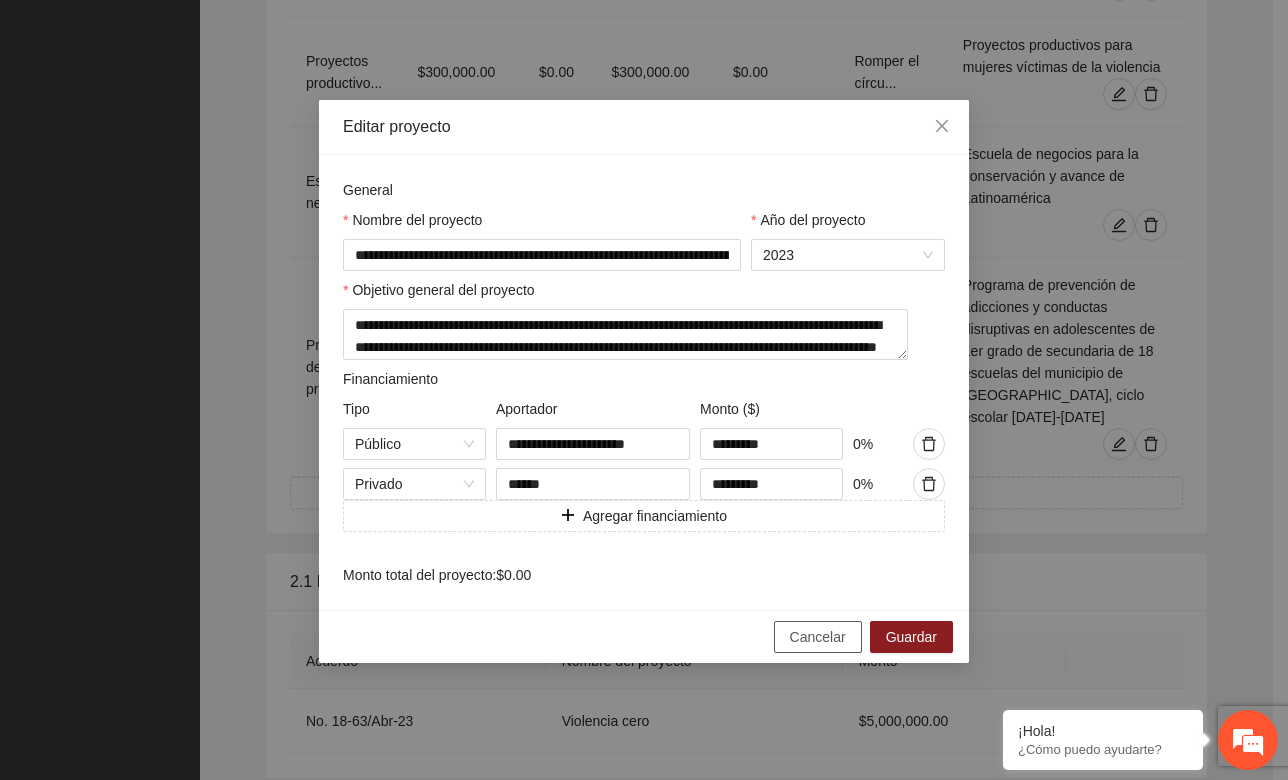 click on "Cancelar" at bounding box center [818, 637] 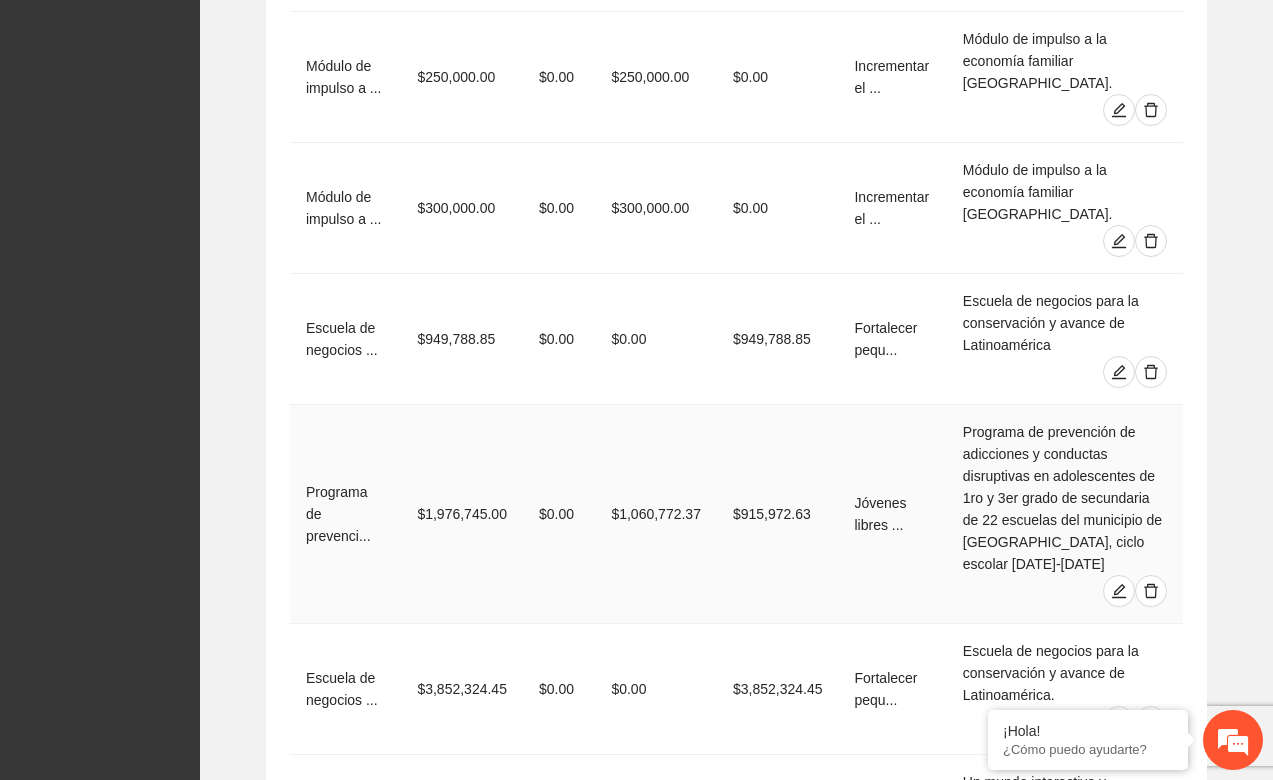 scroll, scrollTop: 3243, scrollLeft: 0, axis: vertical 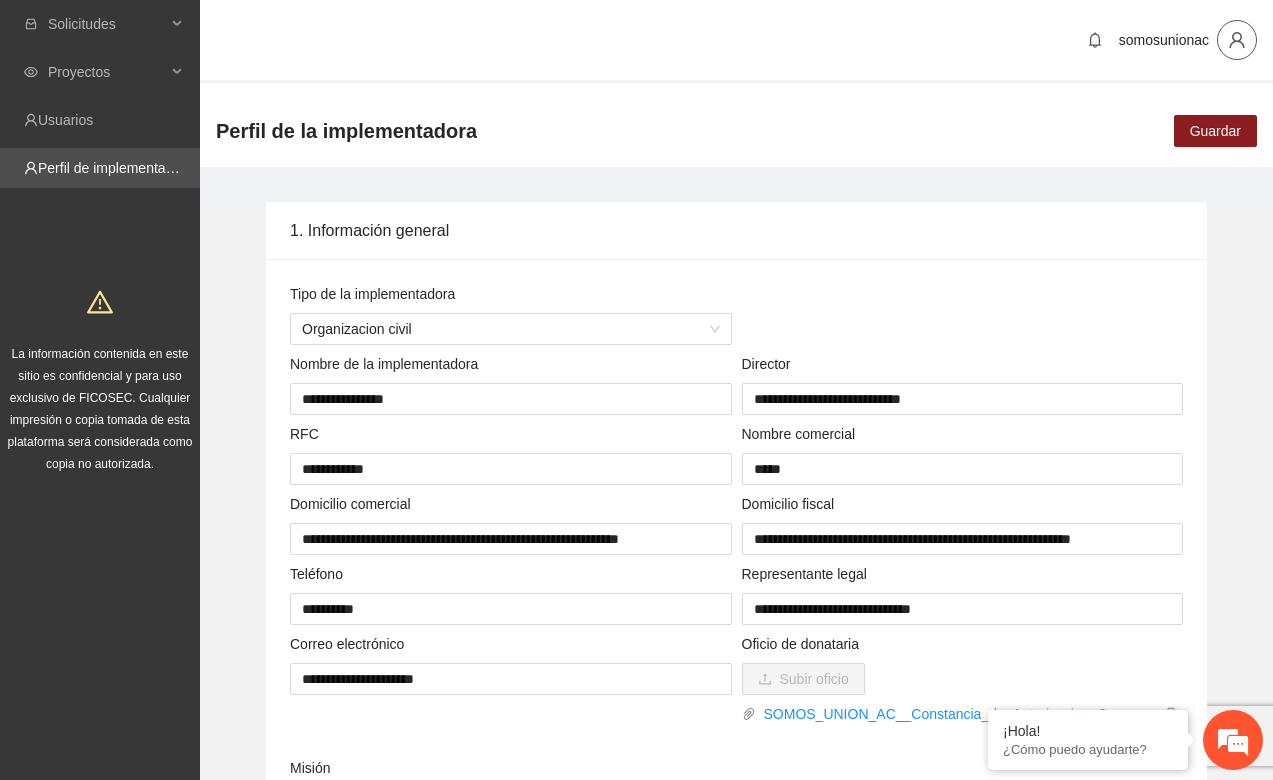 click 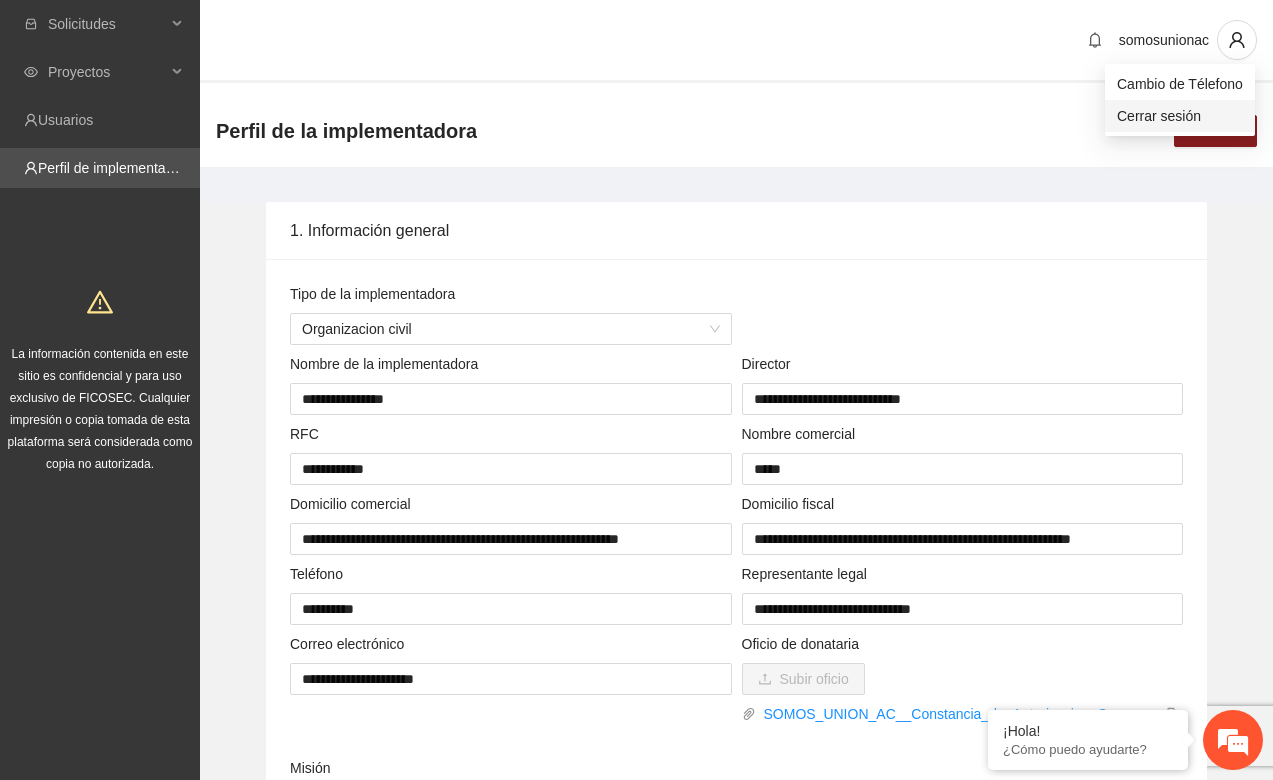 click on "Cerrar sesión" at bounding box center (1180, 116) 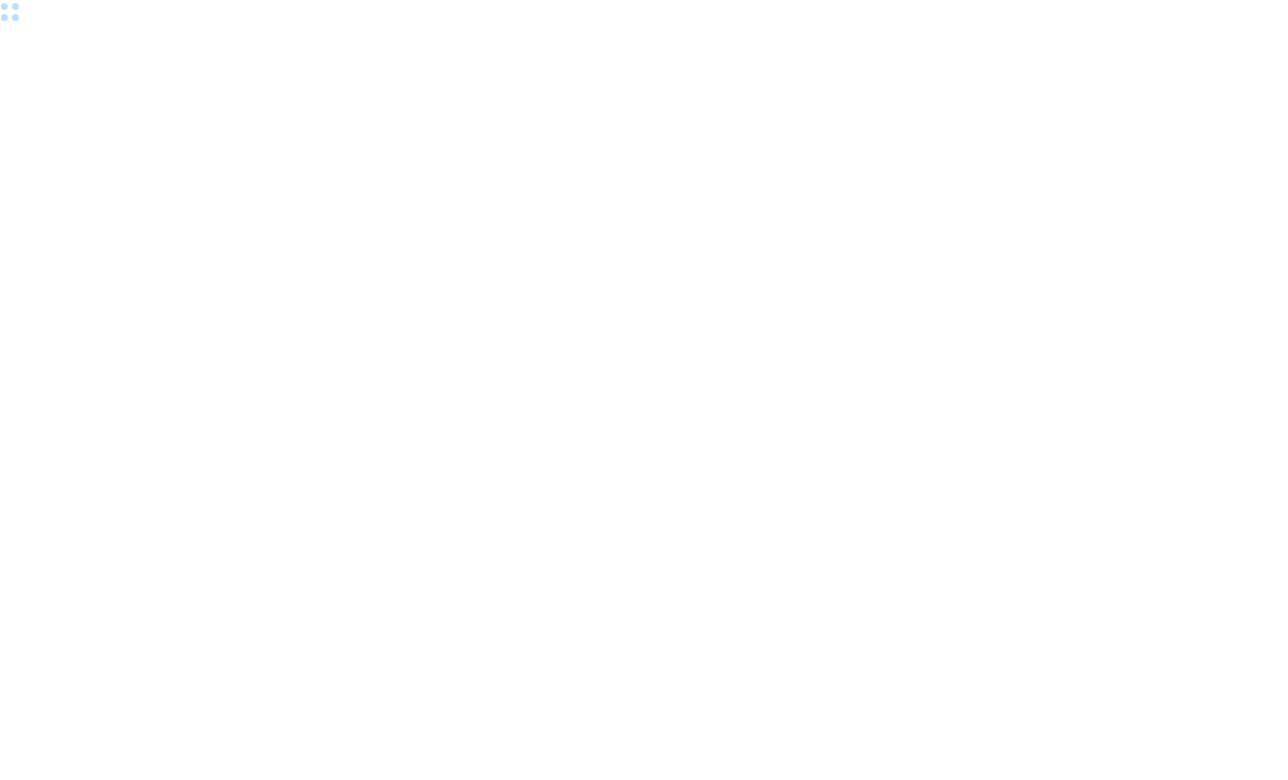 scroll, scrollTop: 0, scrollLeft: 0, axis: both 